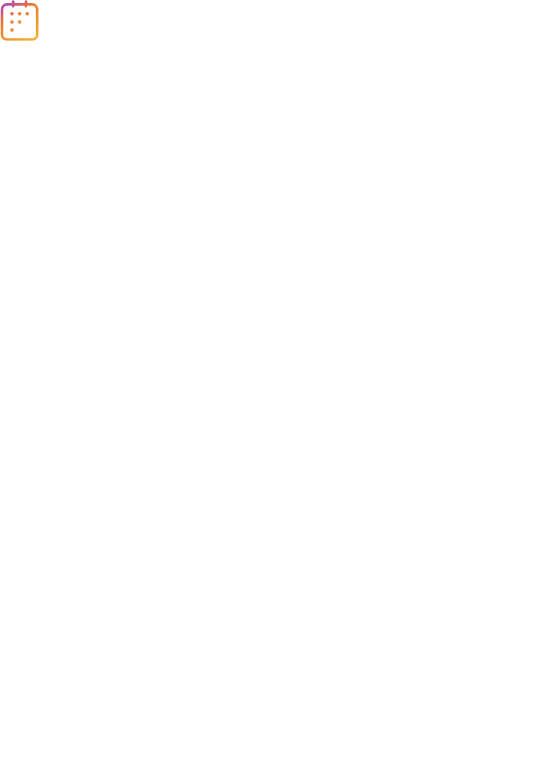 scroll, scrollTop: 0, scrollLeft: 0, axis: both 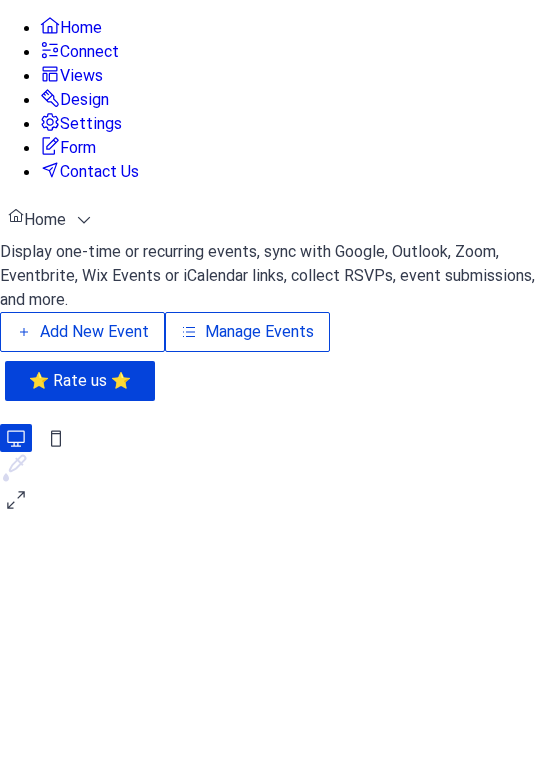 click on "Add New Event" at bounding box center [94, 332] 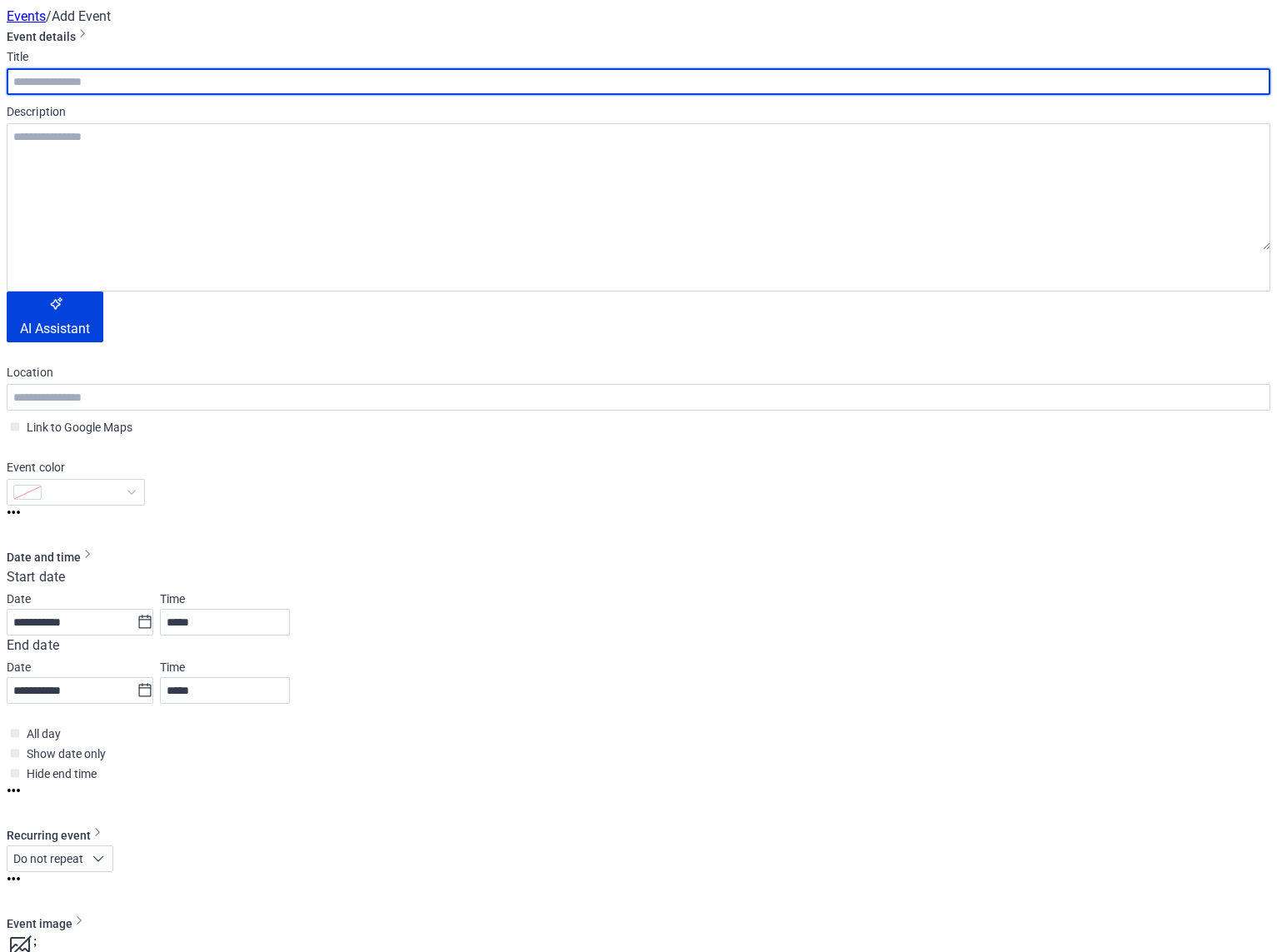 scroll, scrollTop: 0, scrollLeft: 0, axis: both 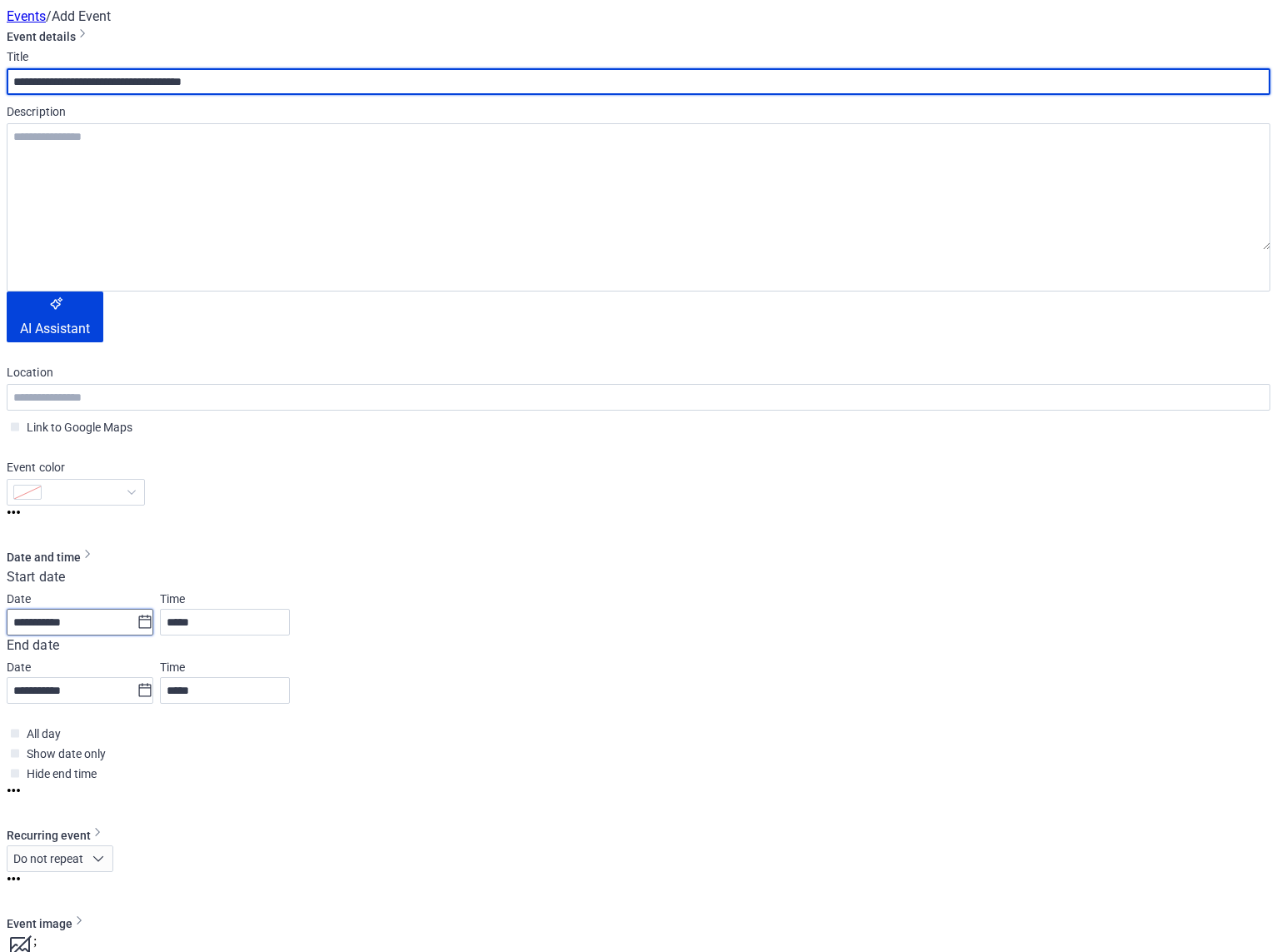 click on "**********" at bounding box center (72, 622) 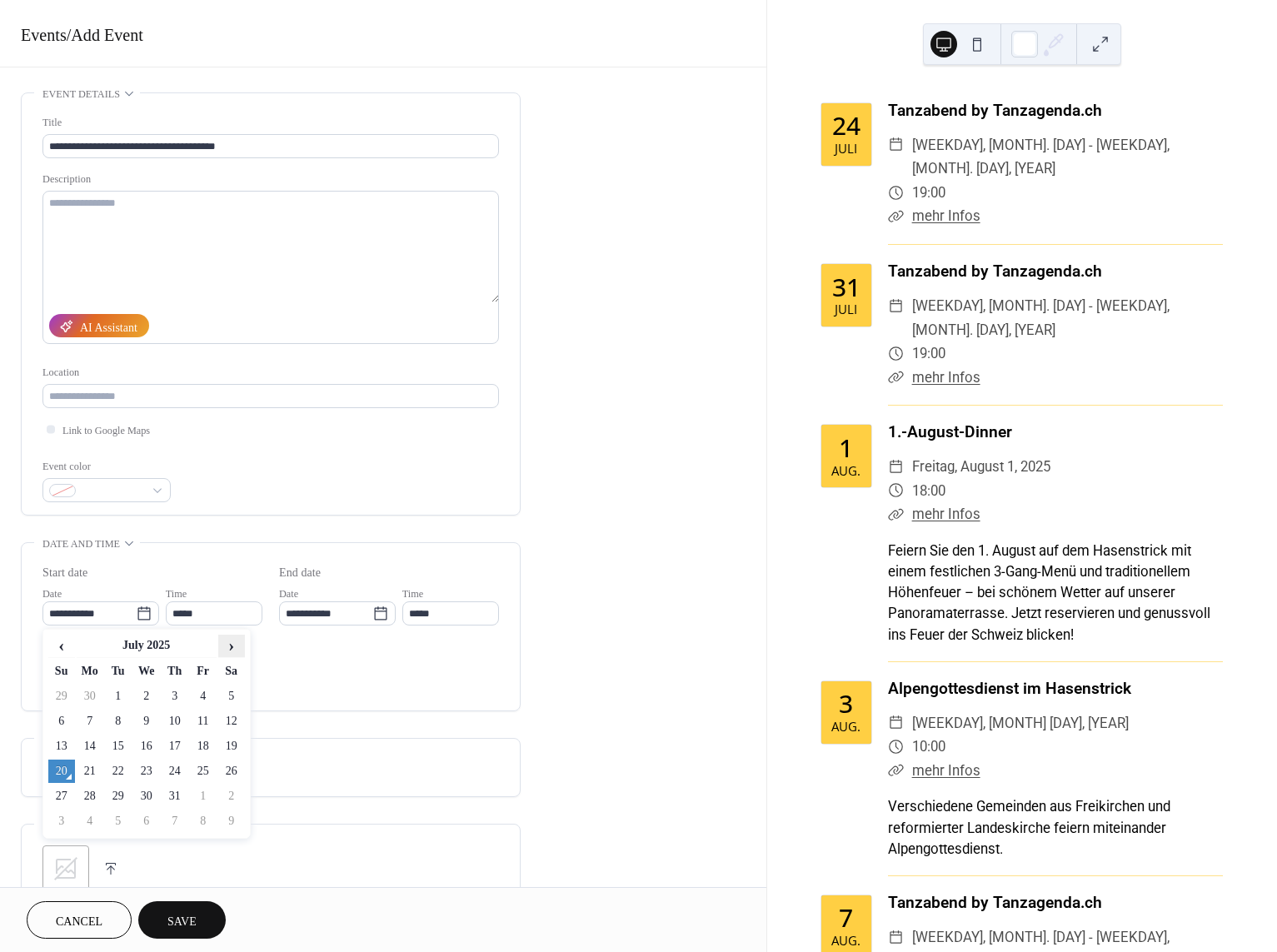 click on "›" at bounding box center (232, 645) 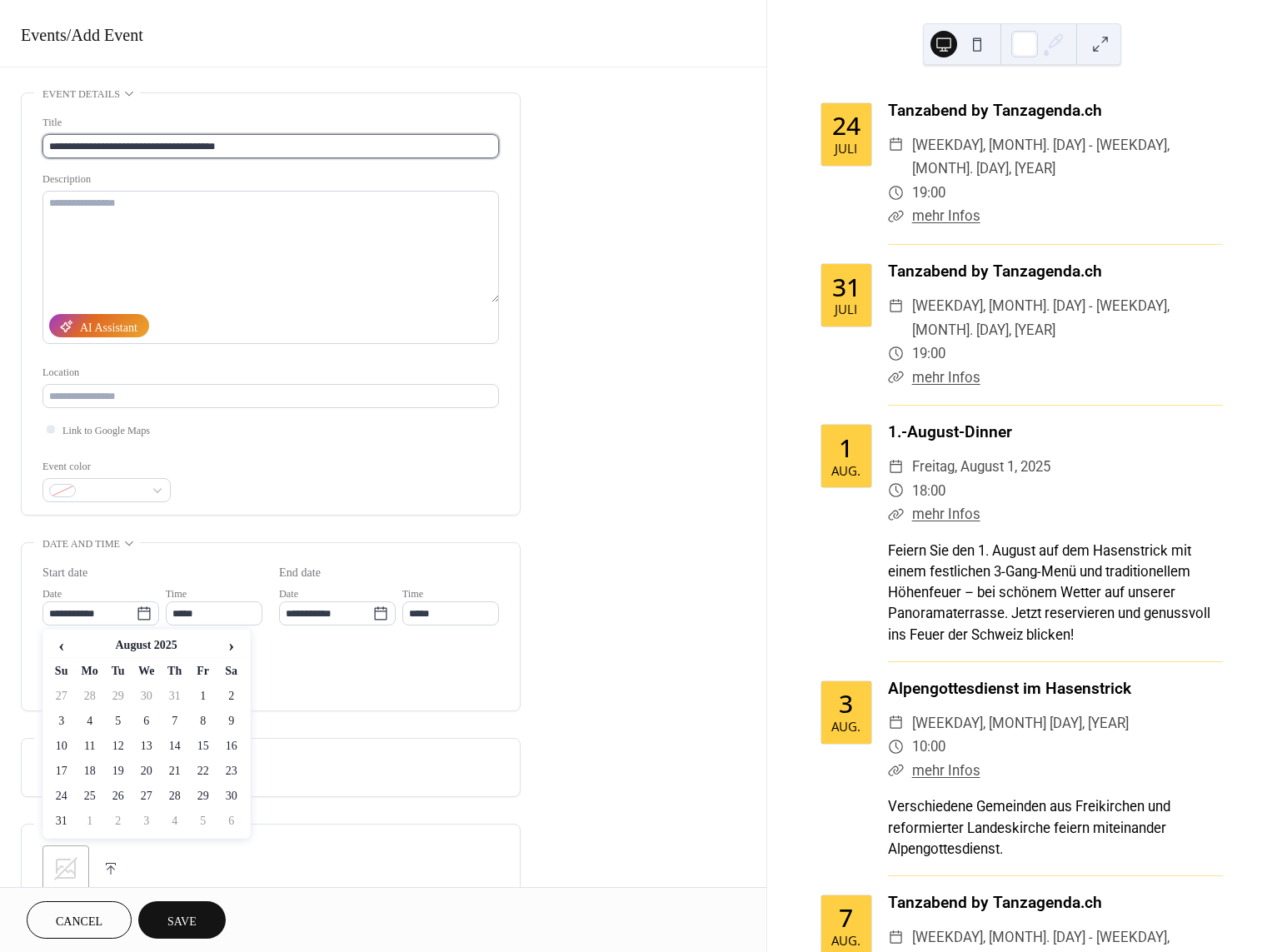 drag, startPoint x: 181, startPoint y: 140, endPoint x: 190, endPoint y: 140, distance: 9 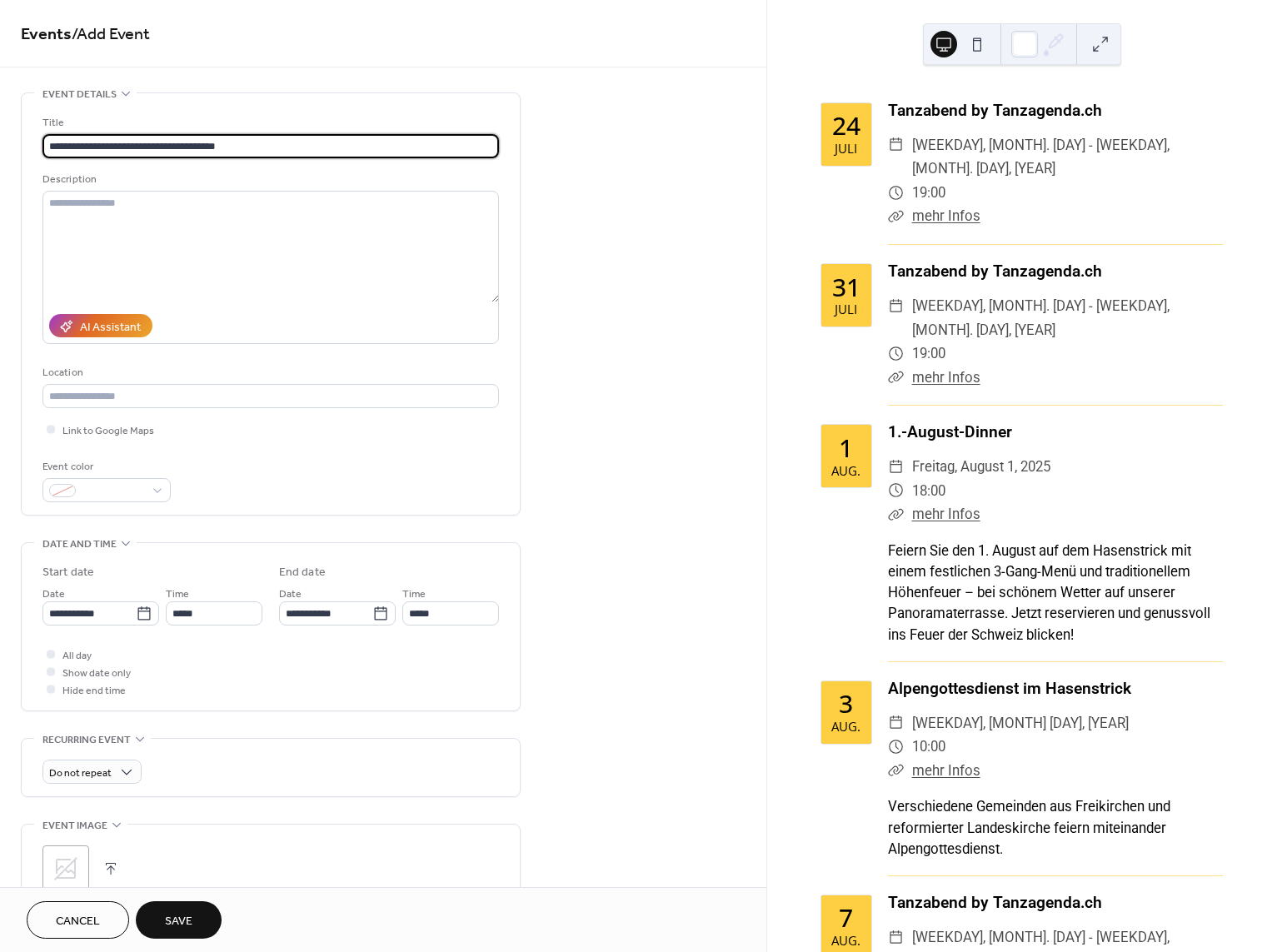click on "**********" at bounding box center (271, 146) 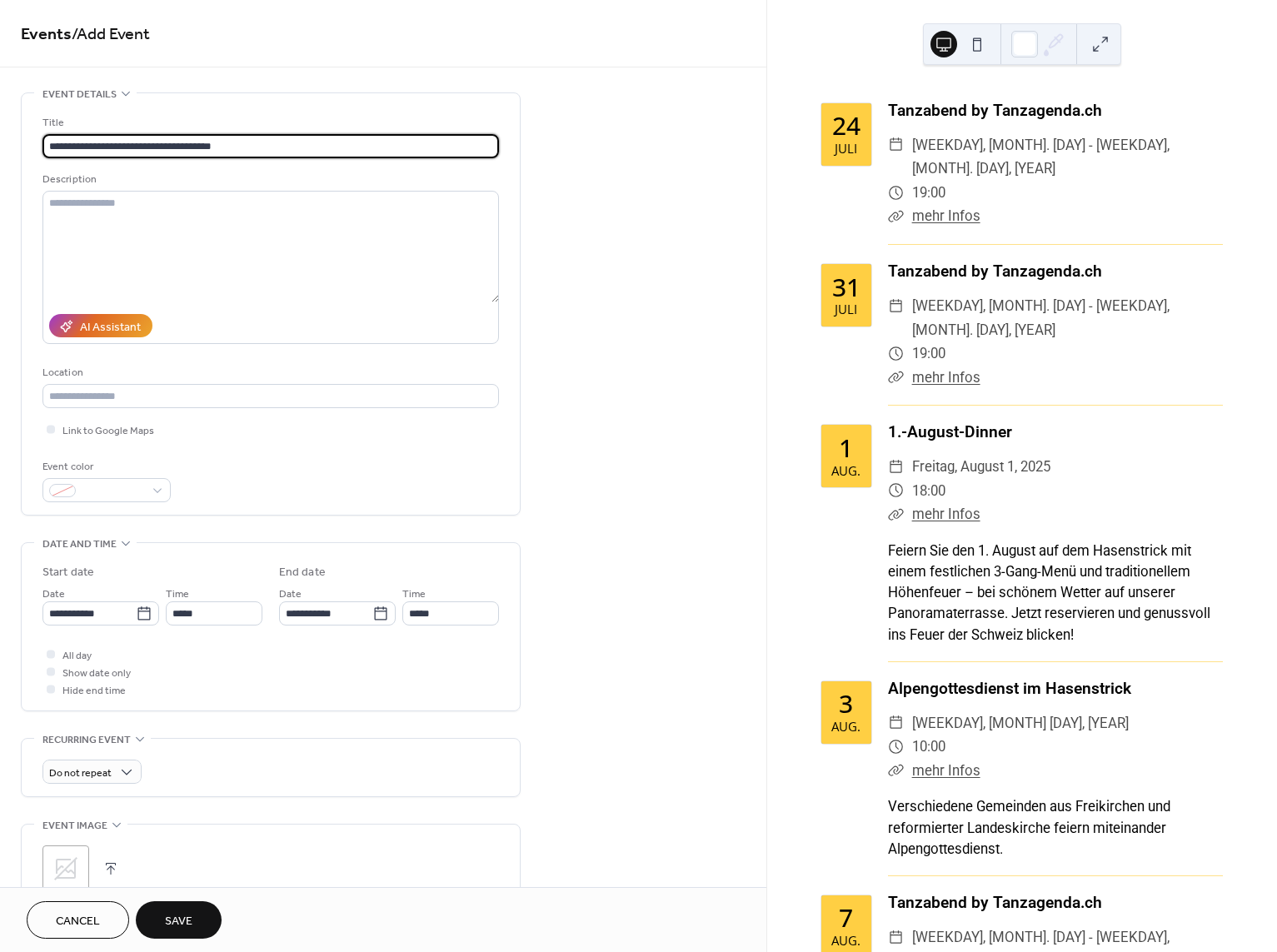 type on "**********" 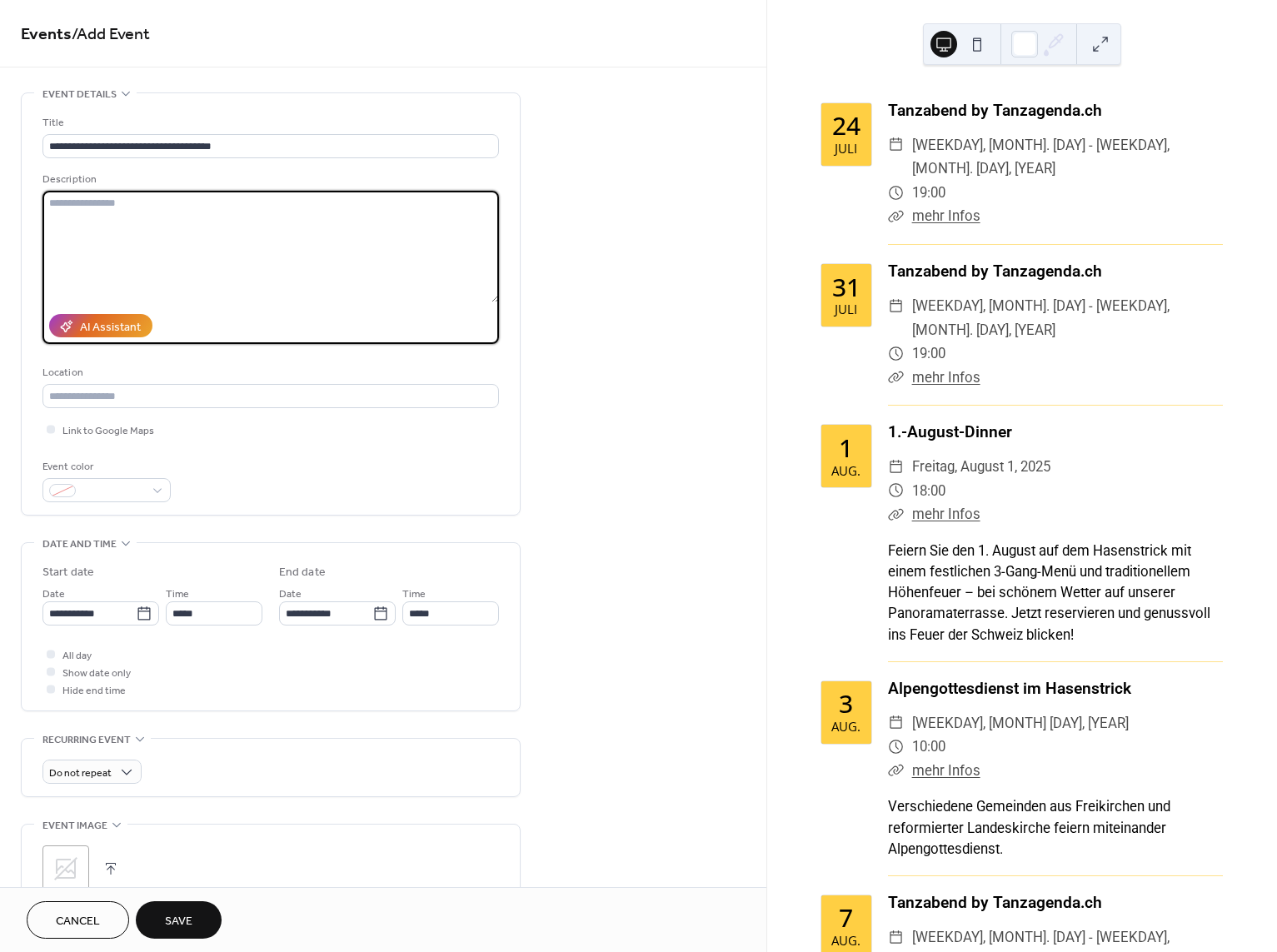 click at bounding box center (271, 247) 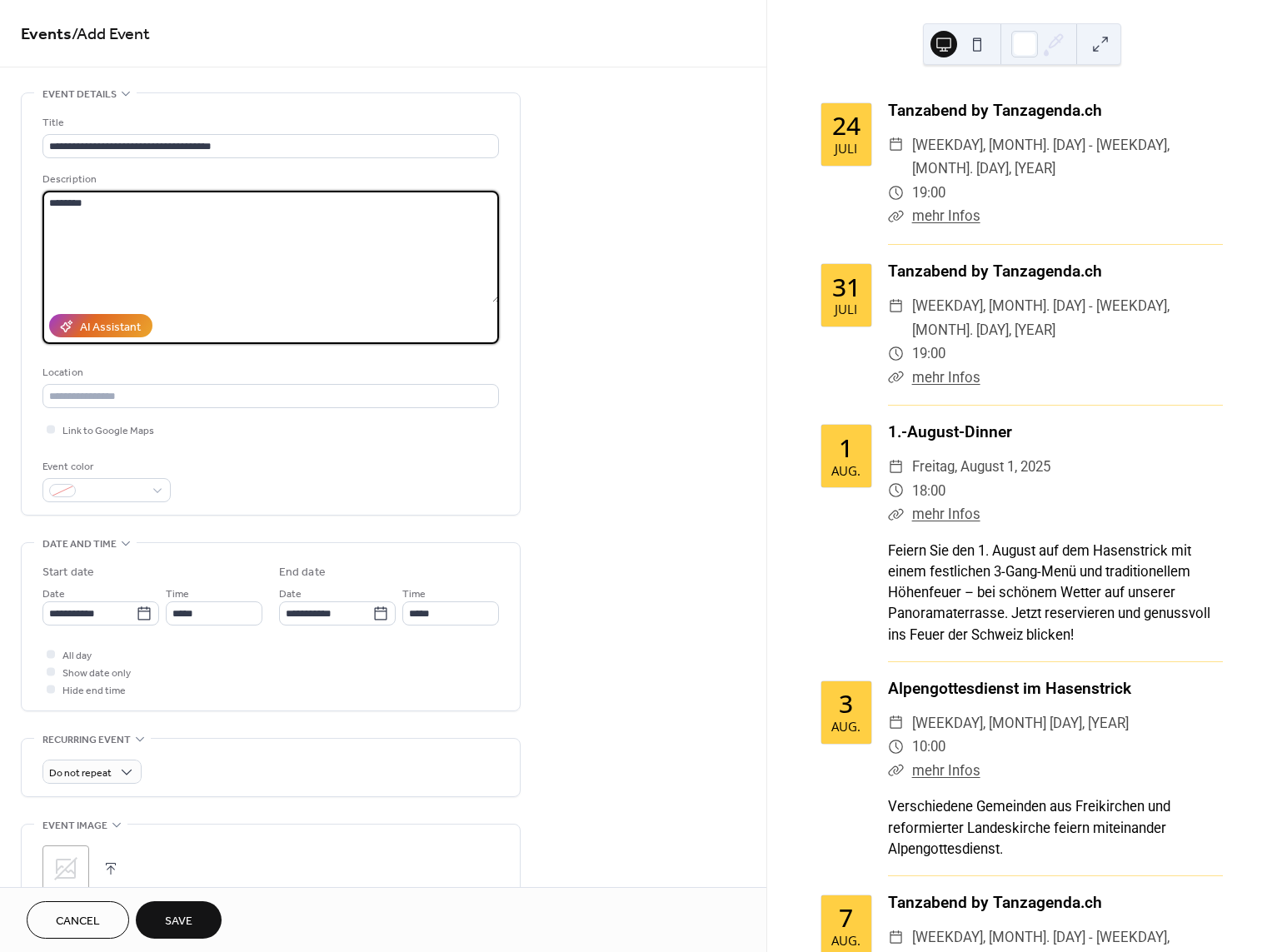 type on "***" 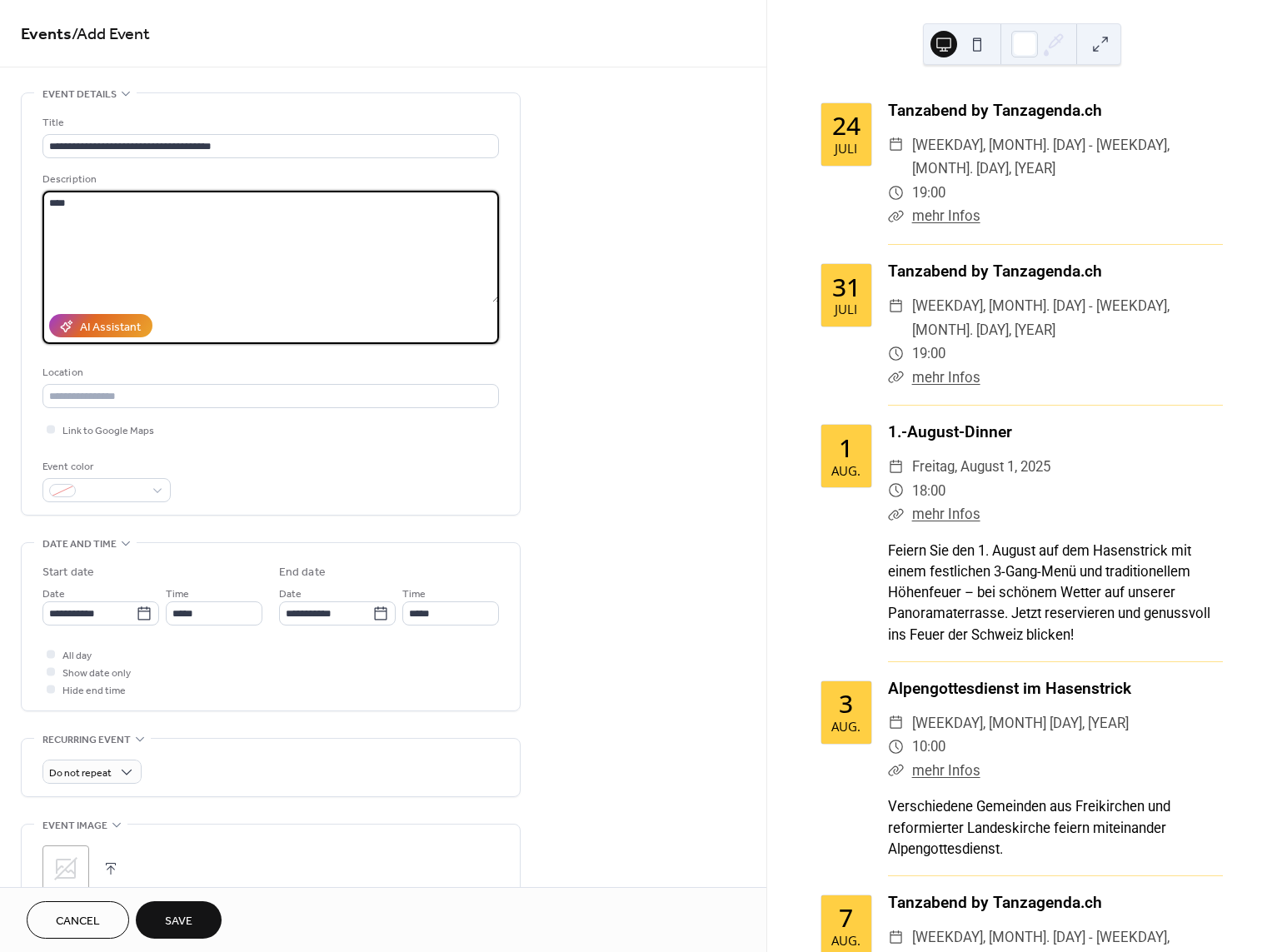 type 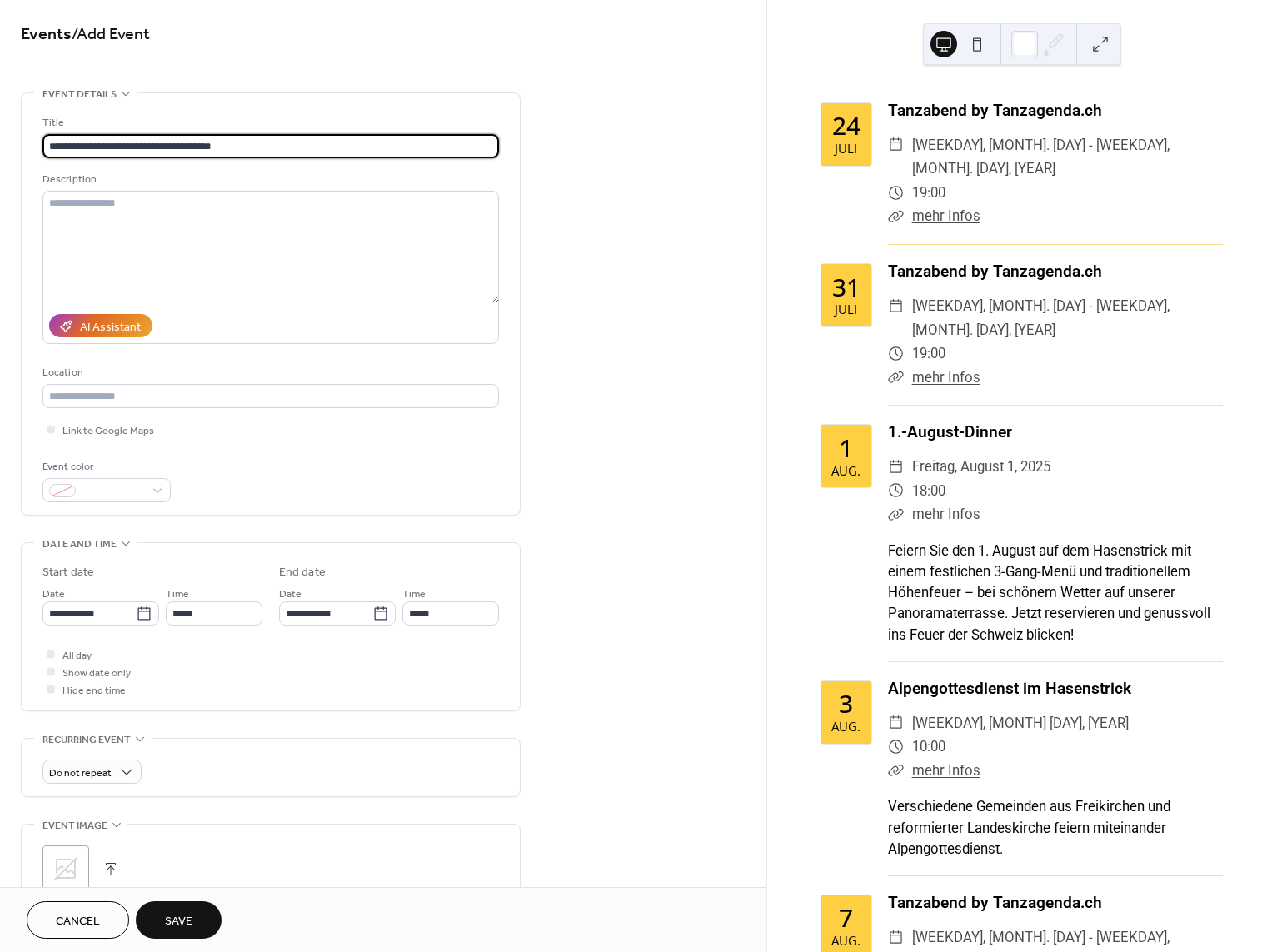 click on "**********" at bounding box center [271, 146] 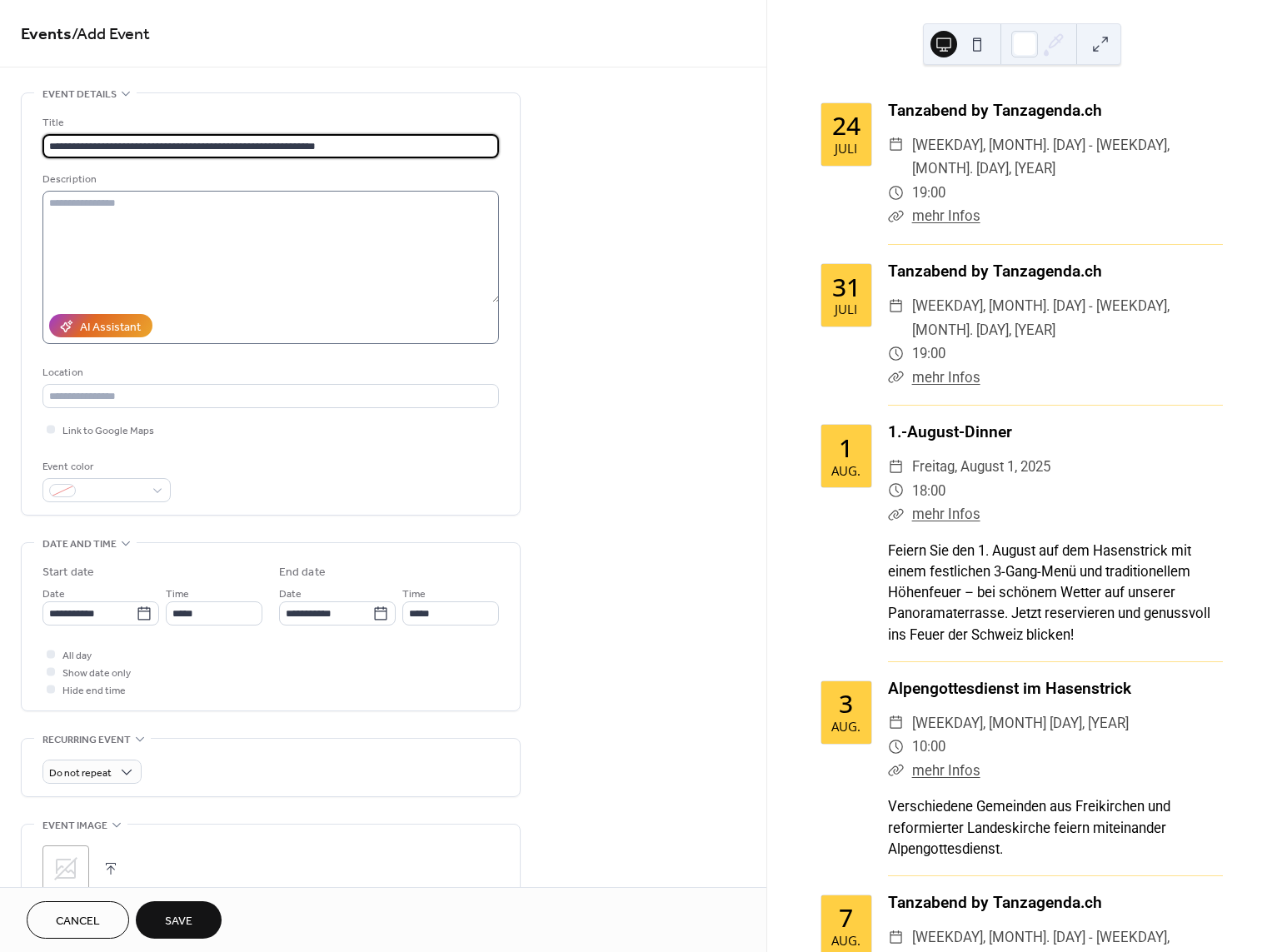 type on "**********" 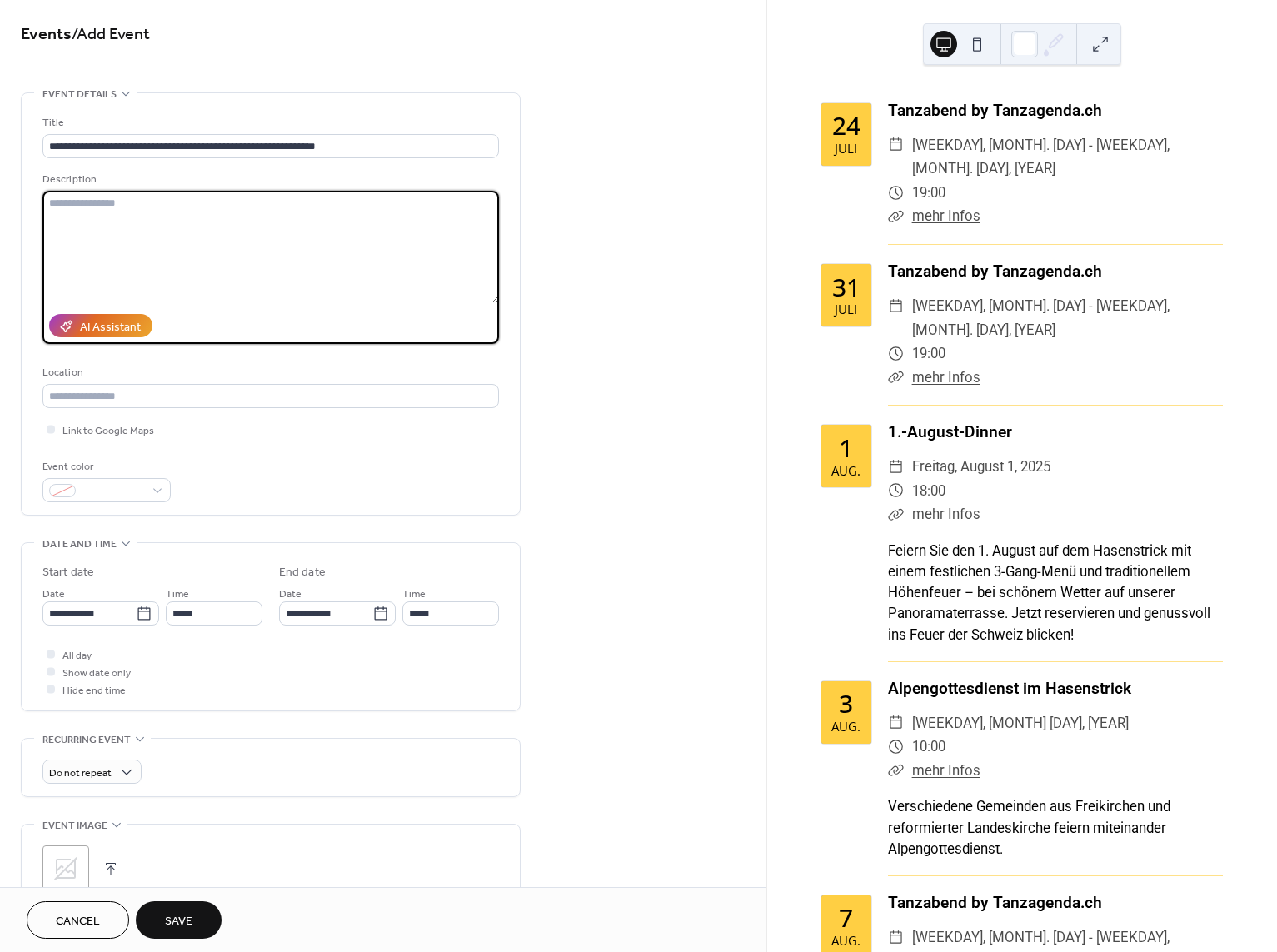 click at bounding box center [271, 247] 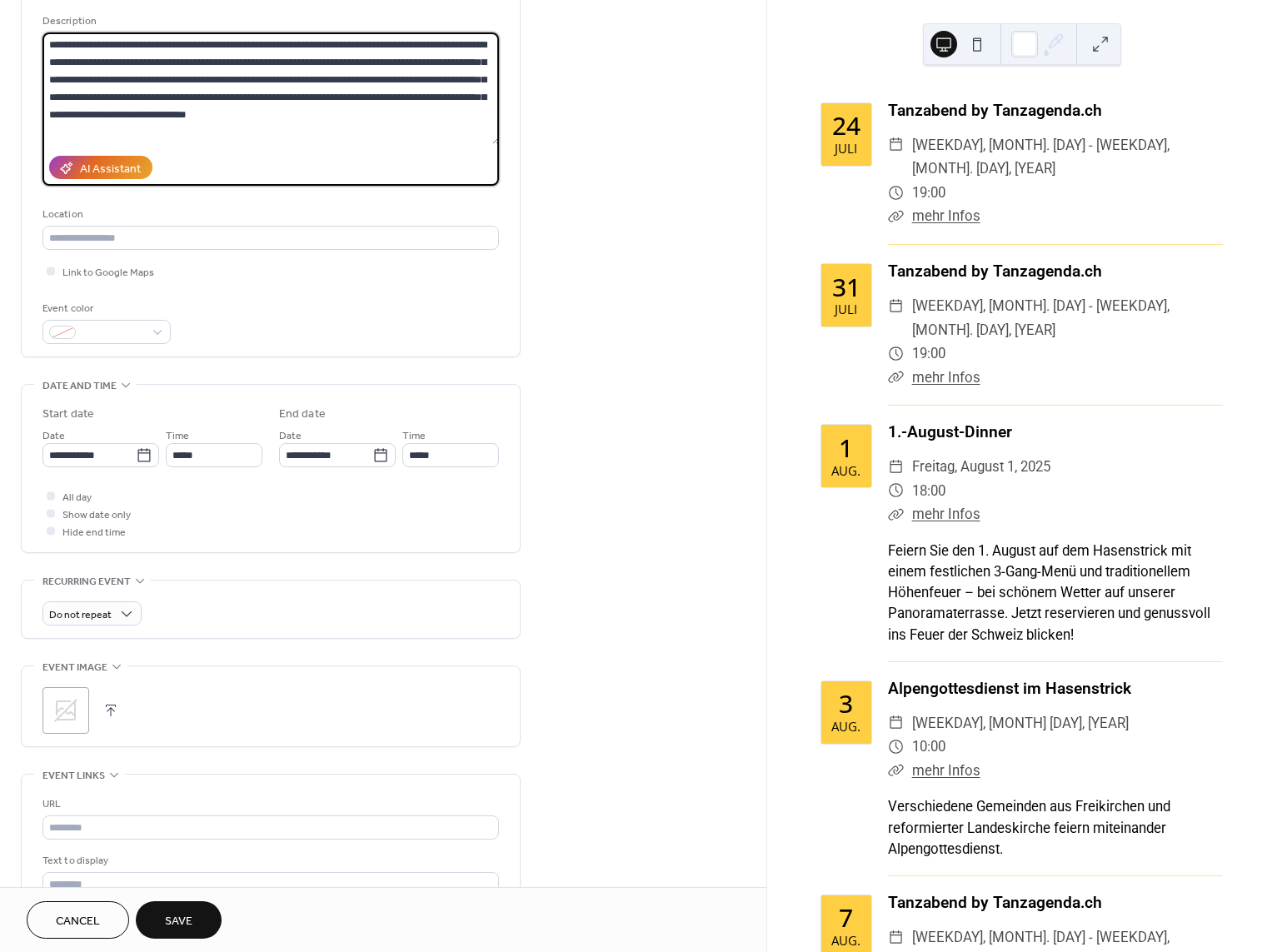 scroll, scrollTop: 167, scrollLeft: 0, axis: vertical 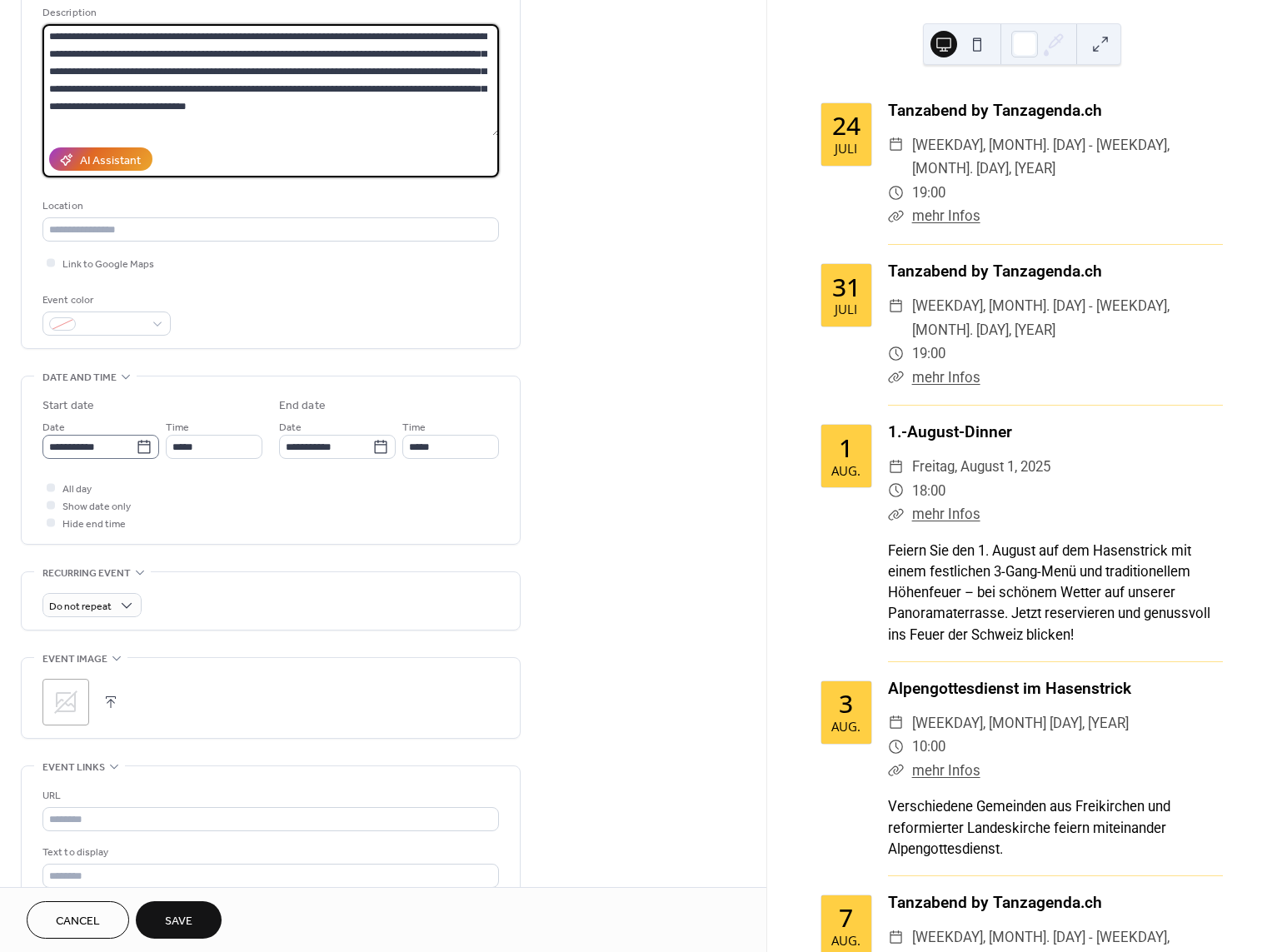 type on "**********" 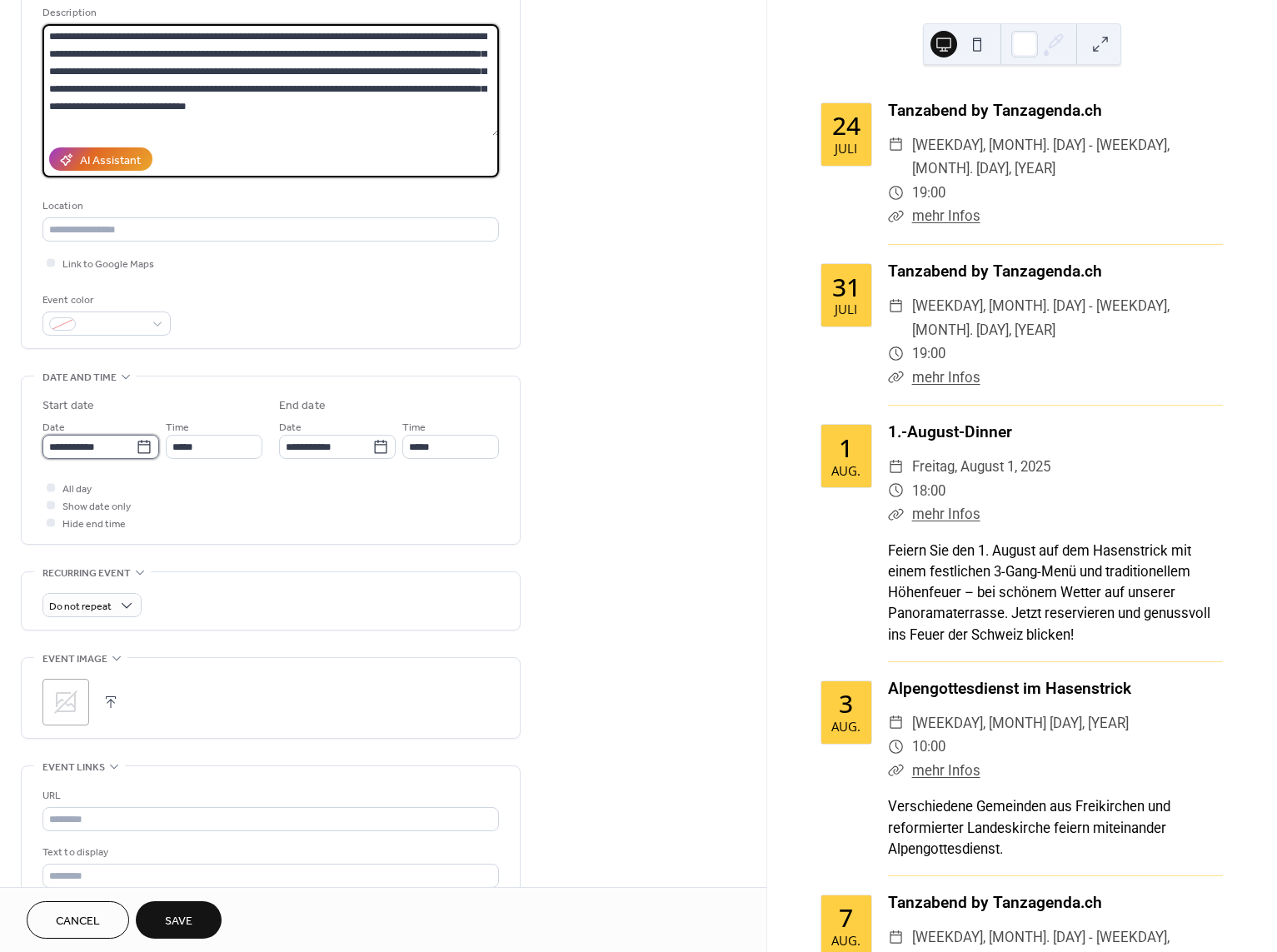 click on "**********" at bounding box center [89, 446] 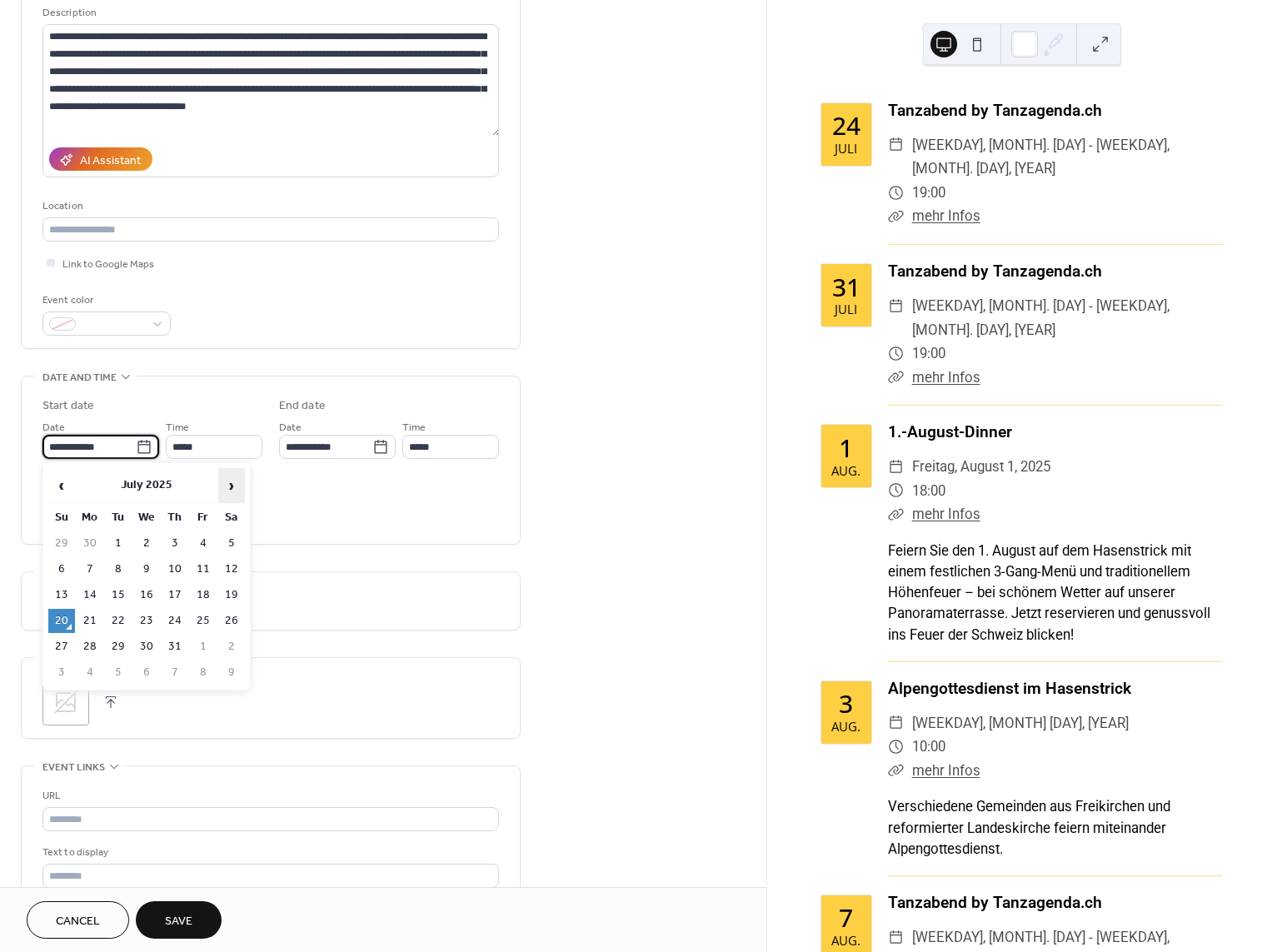 click on "›" at bounding box center [232, 486] 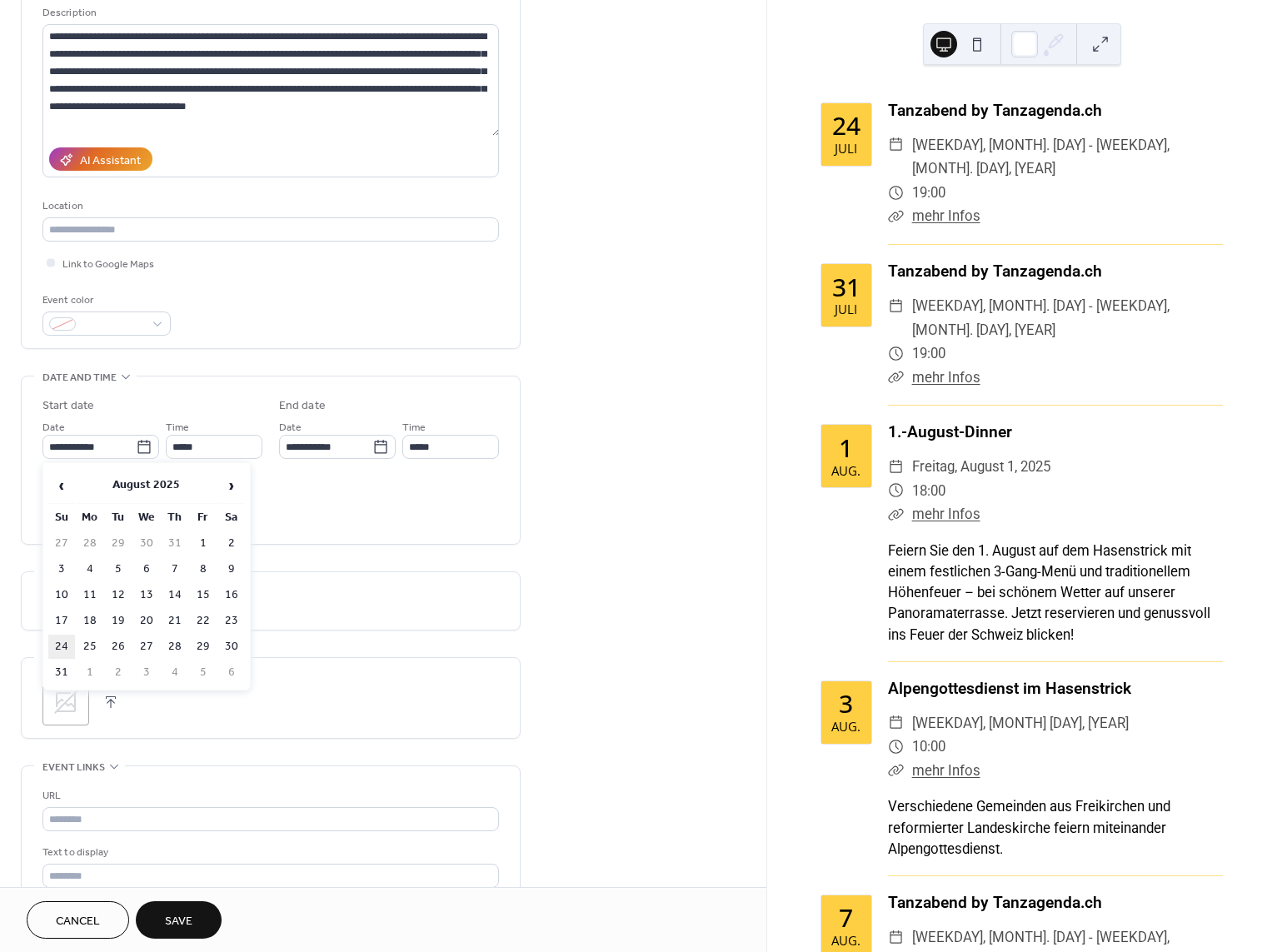 click on "24" at bounding box center (62, 646) 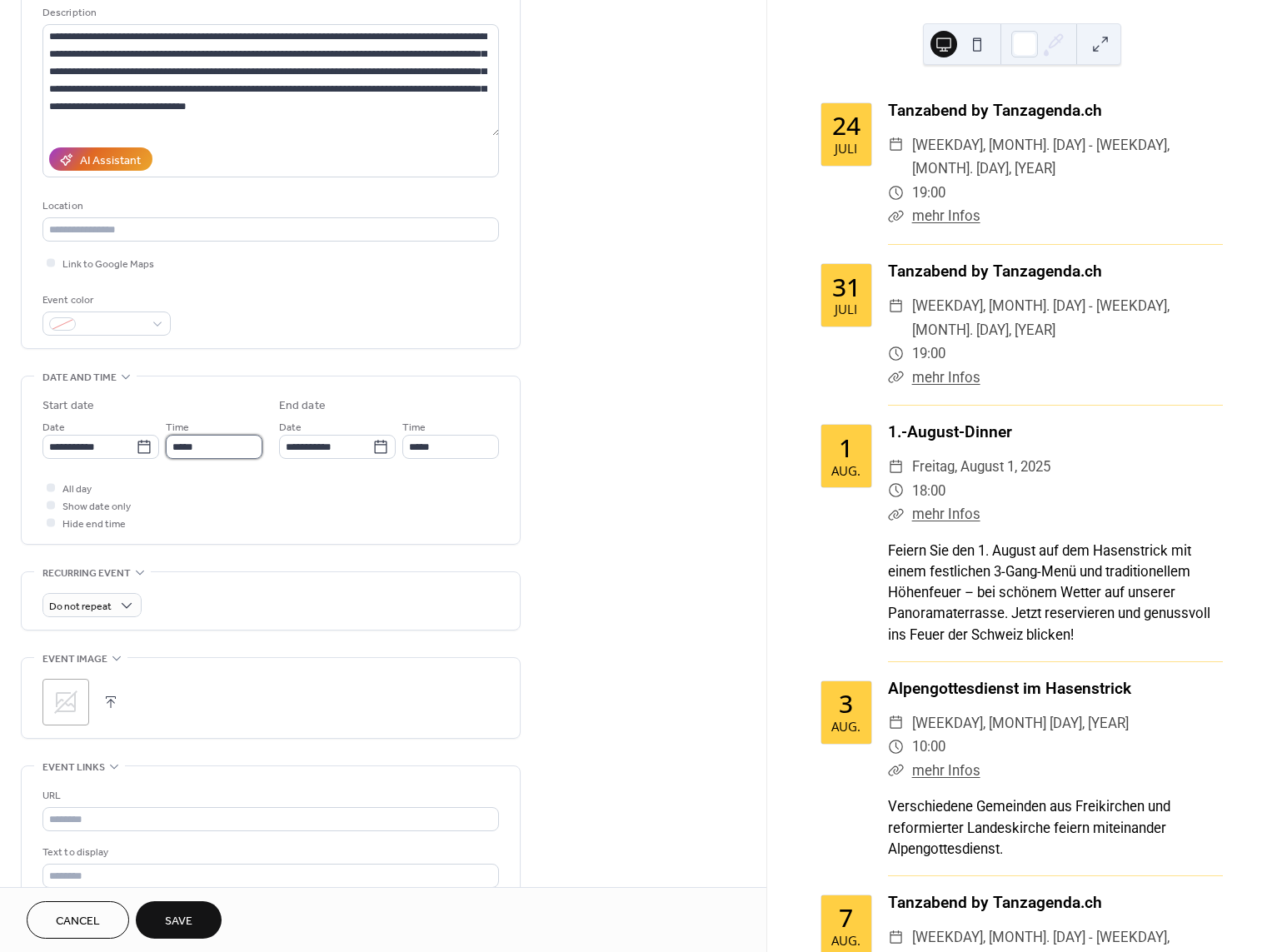 click on "*****" at bounding box center (214, 446) 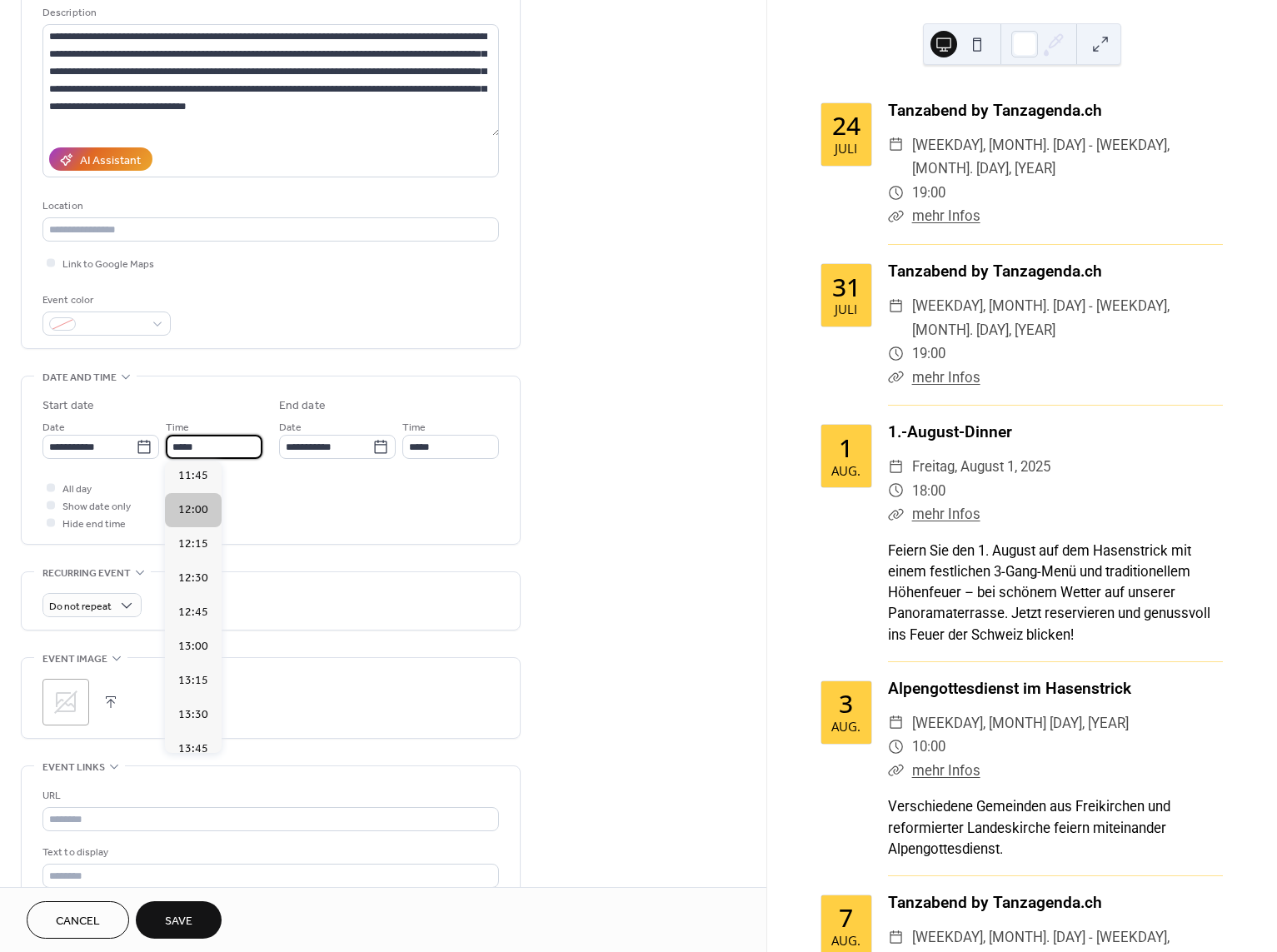scroll, scrollTop: 1473, scrollLeft: 0, axis: vertical 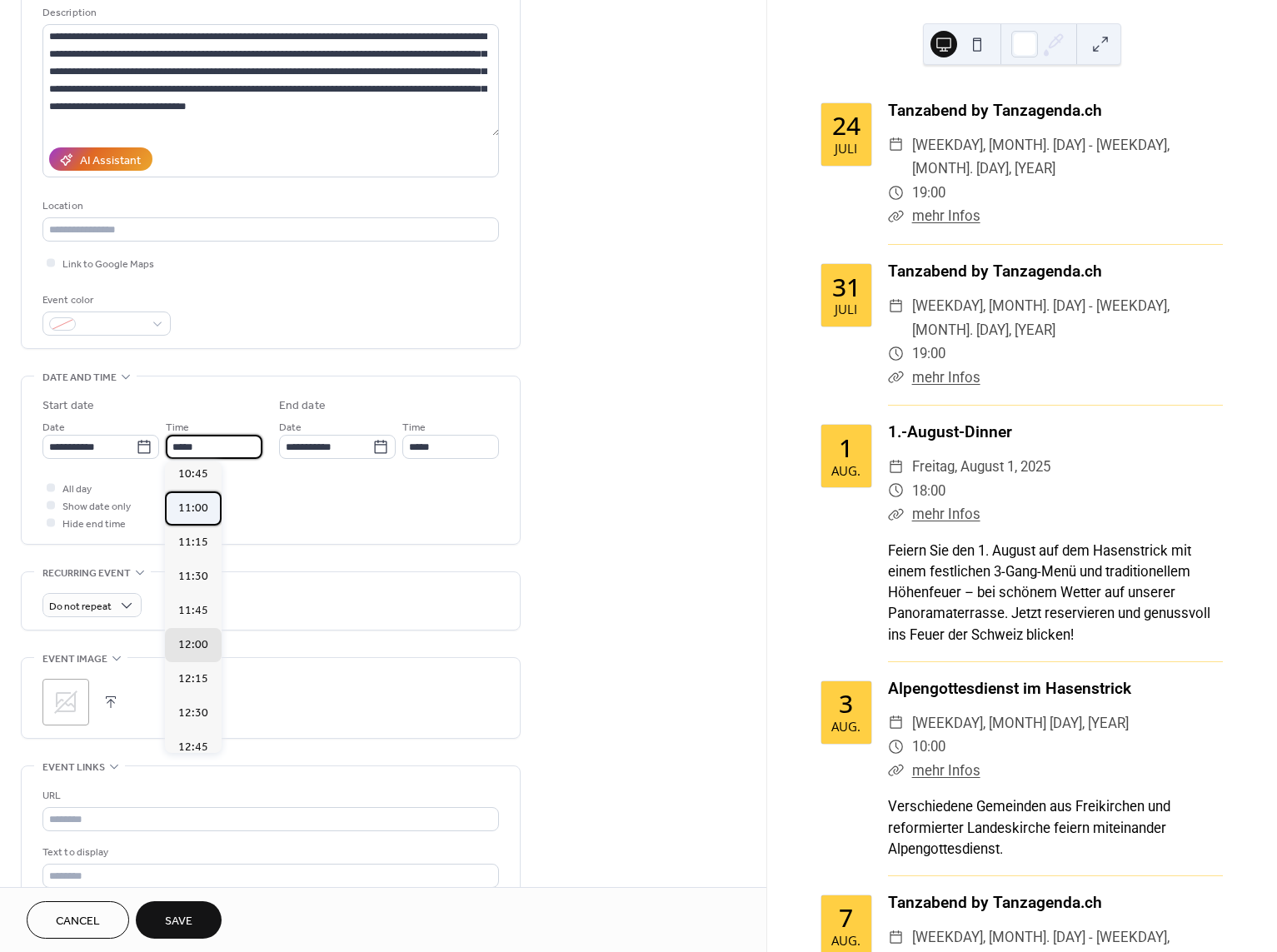 click on "11:00" at bounding box center (193, 507) 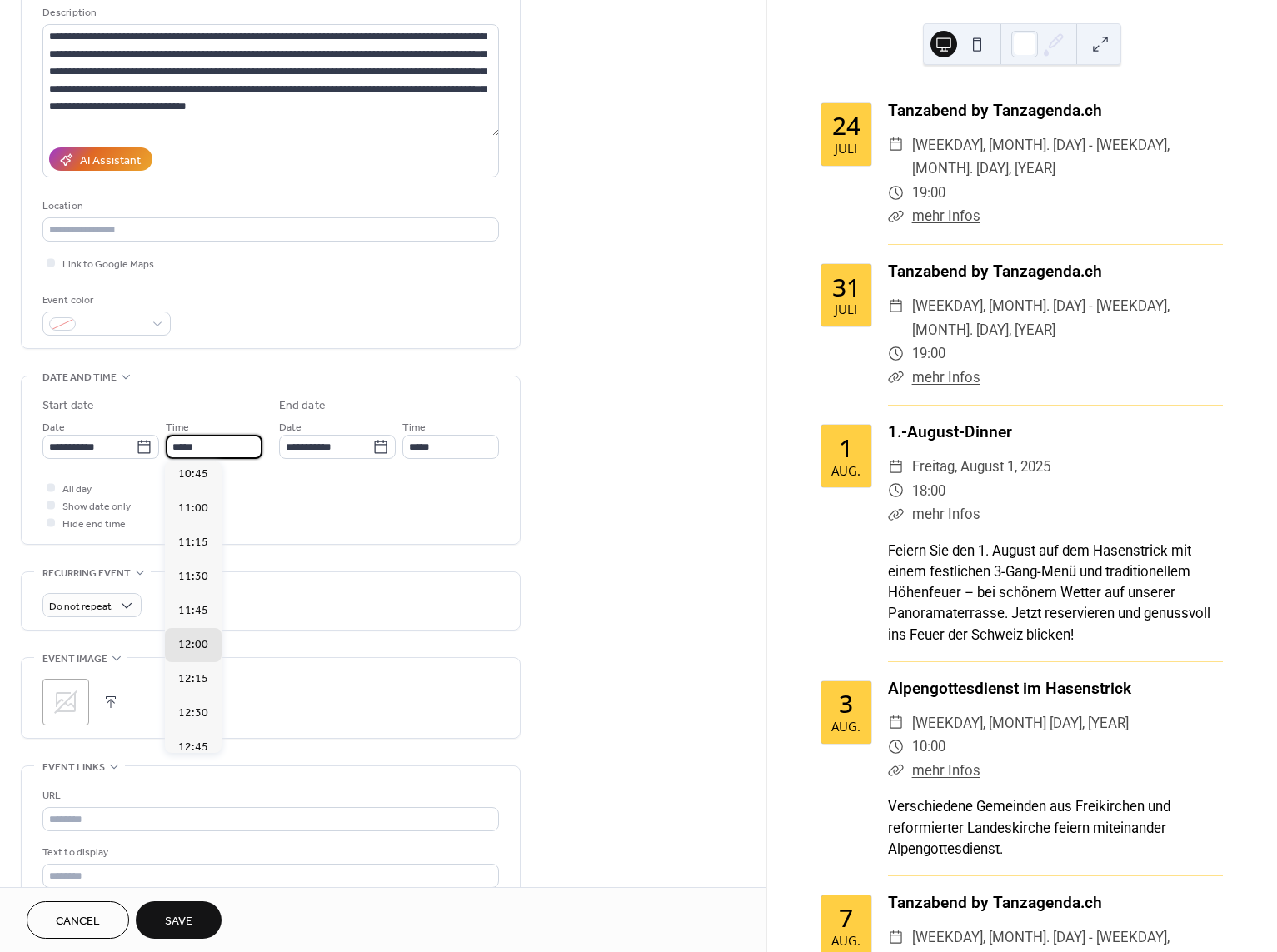 type on "*****" 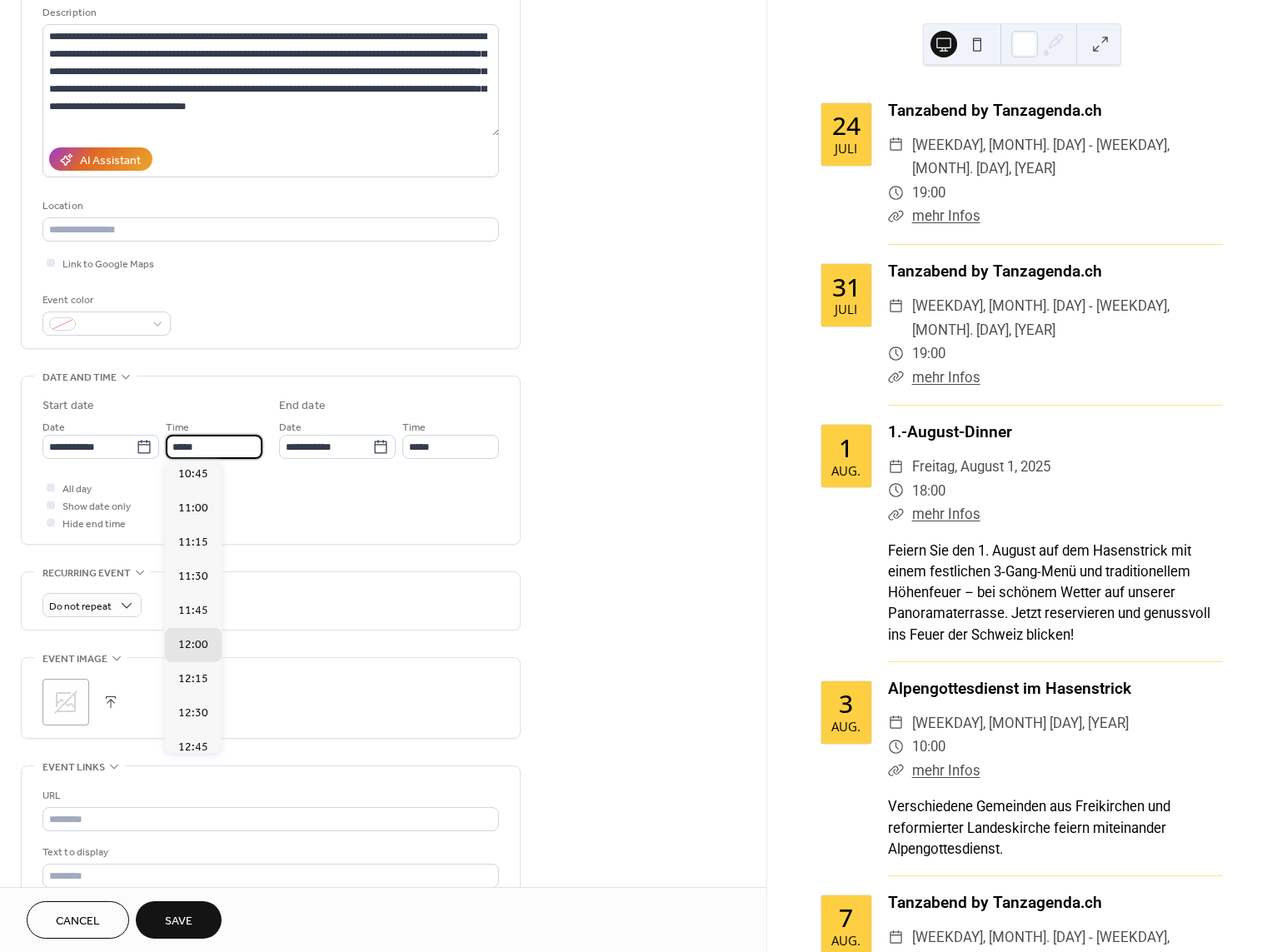 type on "*****" 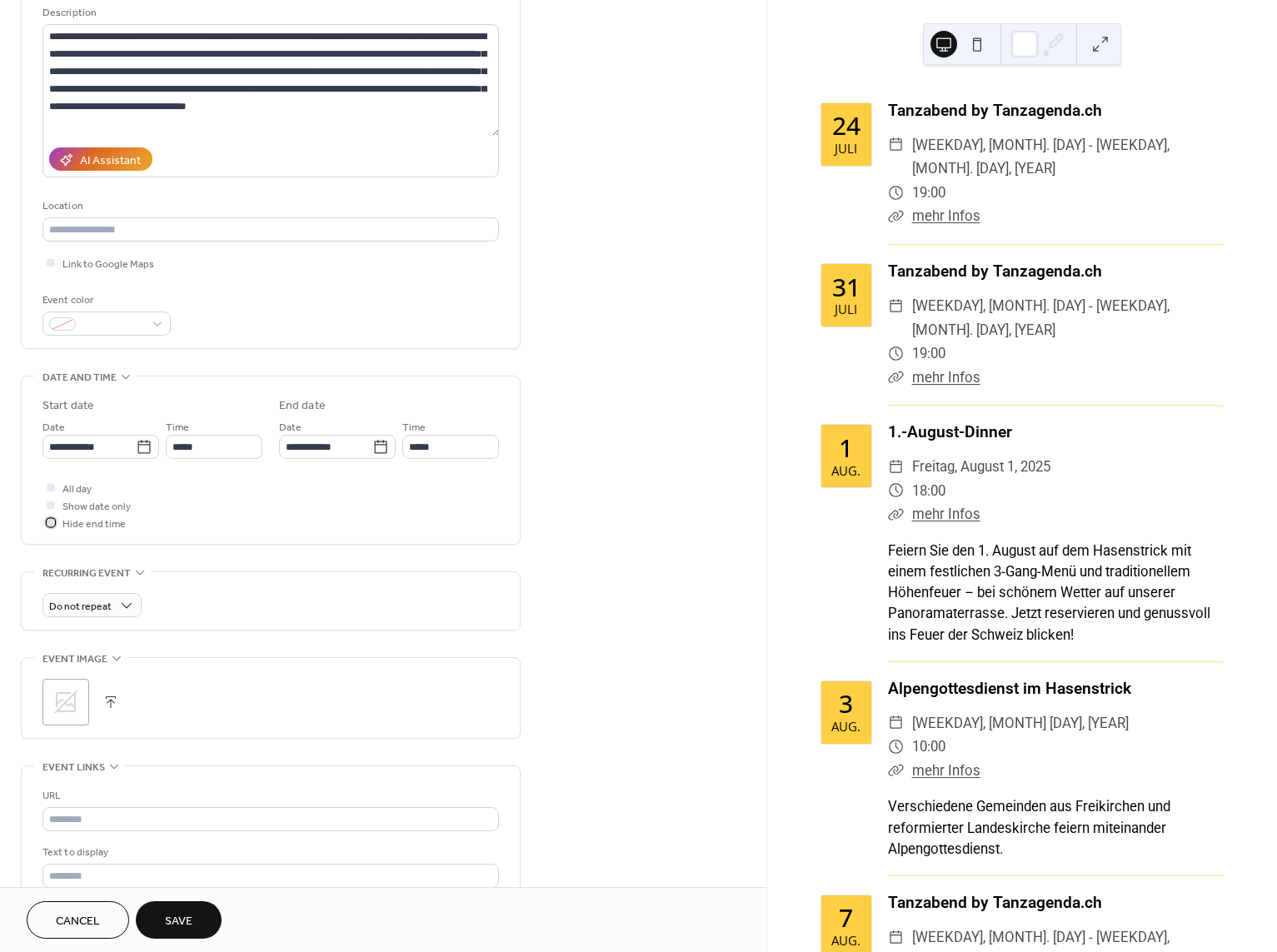 click on "Hide end time" at bounding box center [94, 524] 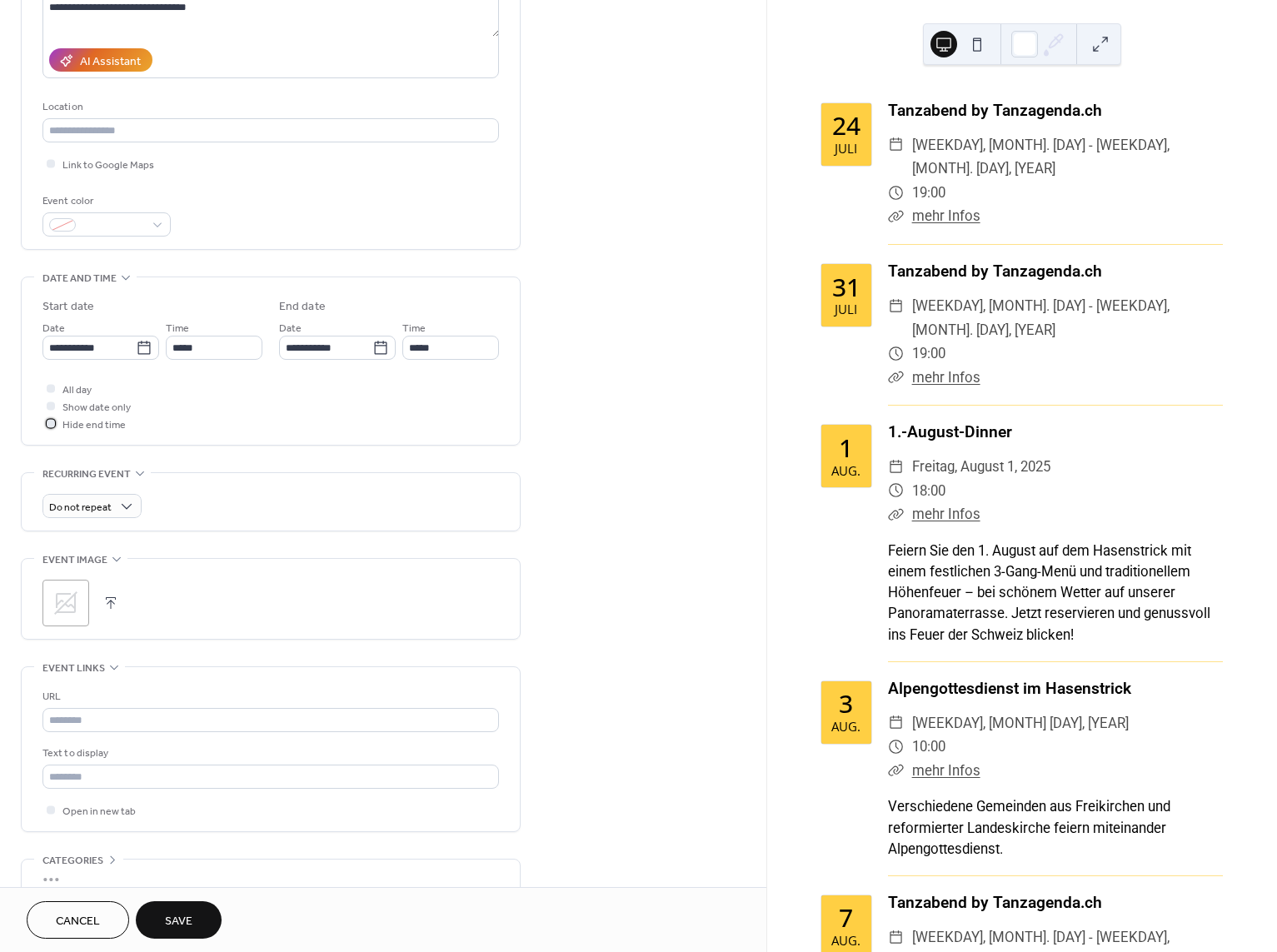 scroll, scrollTop: 333, scrollLeft: 0, axis: vertical 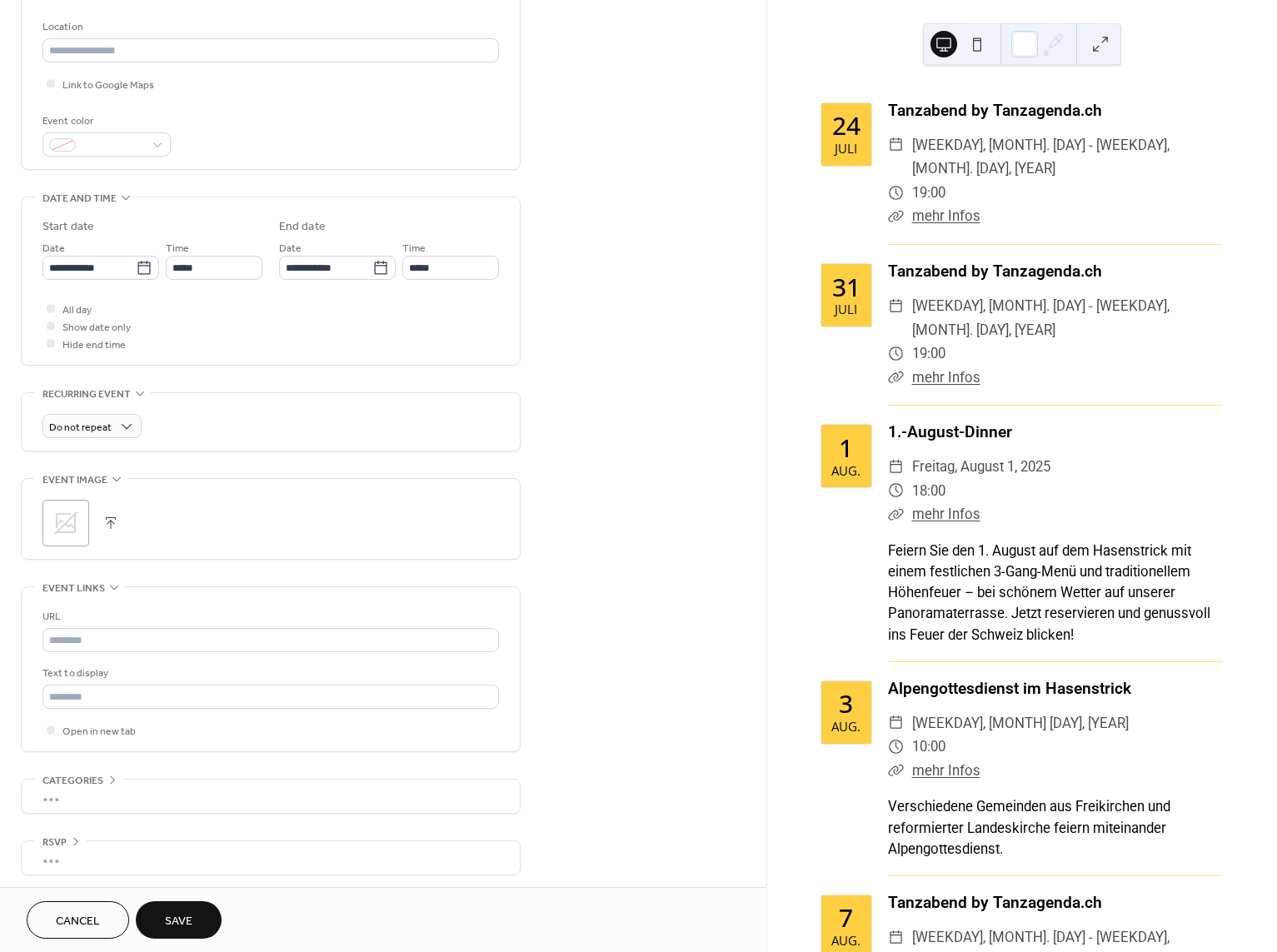 click on "Save" at bounding box center (178, 921) 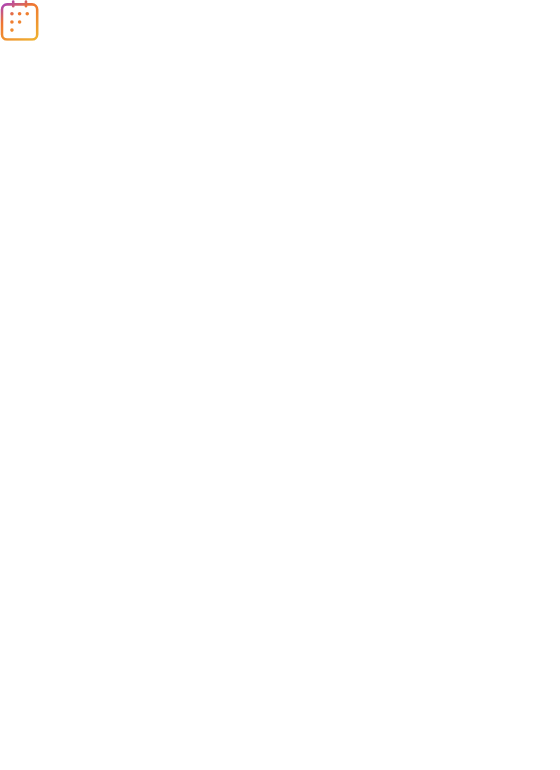 scroll, scrollTop: 0, scrollLeft: 0, axis: both 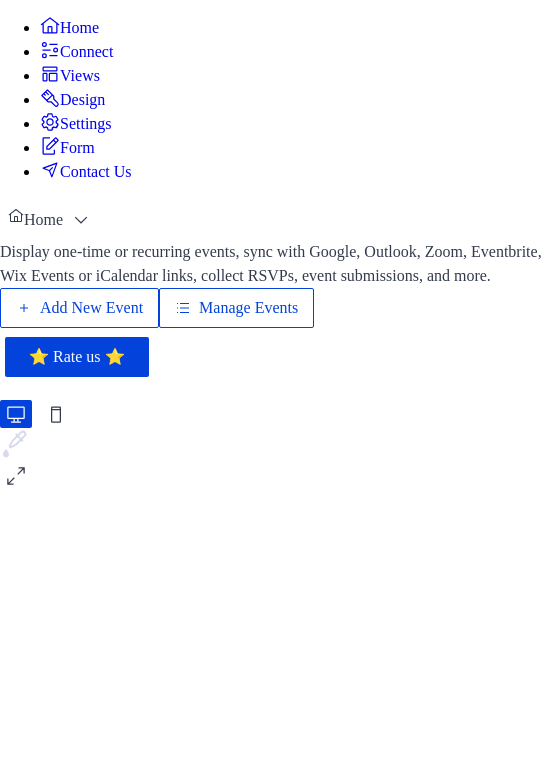 click on "Manage Events" at bounding box center [248, 308] 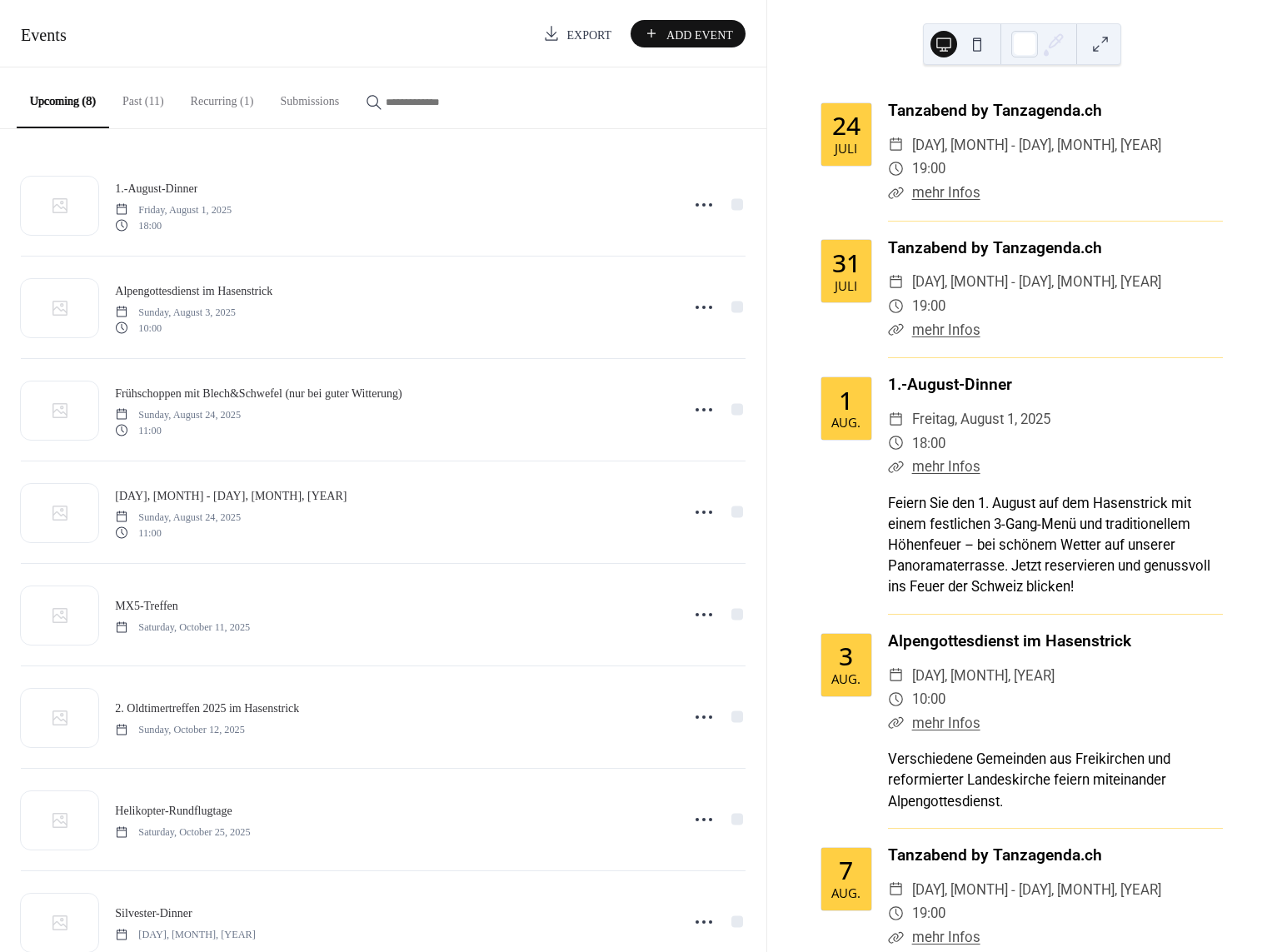 scroll, scrollTop: 0, scrollLeft: 0, axis: both 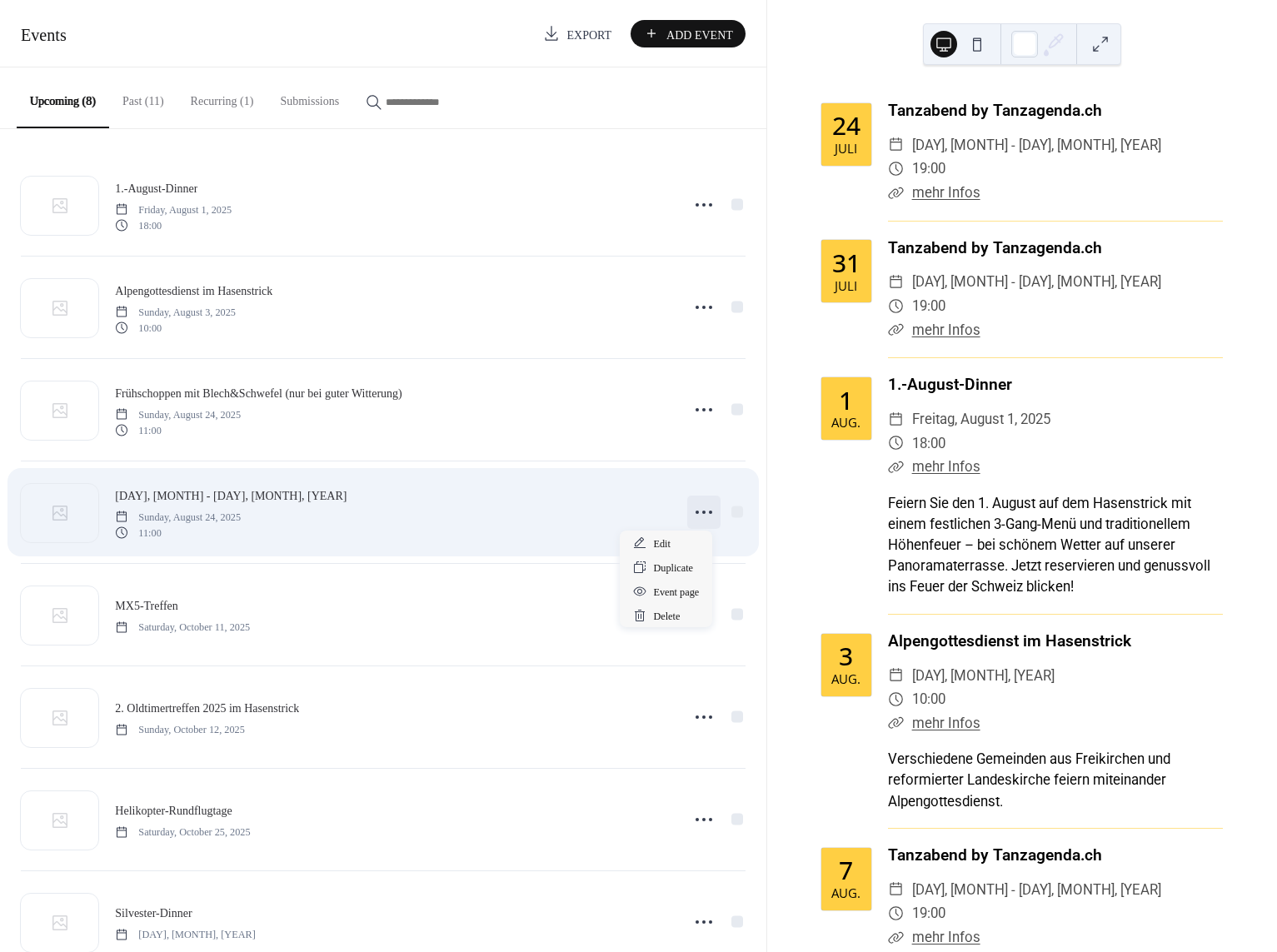 click 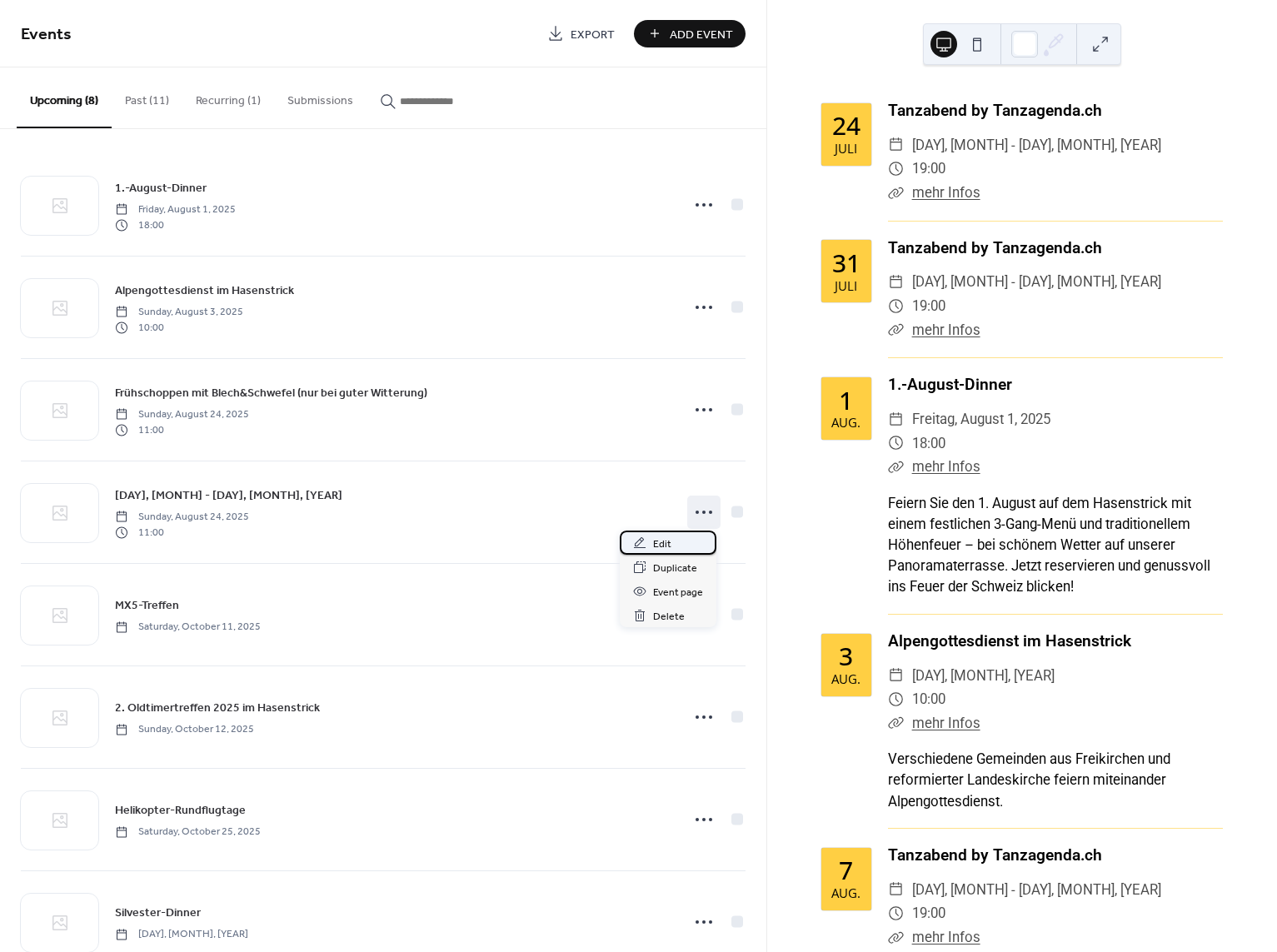 click on "Edit" at bounding box center [668, 542] 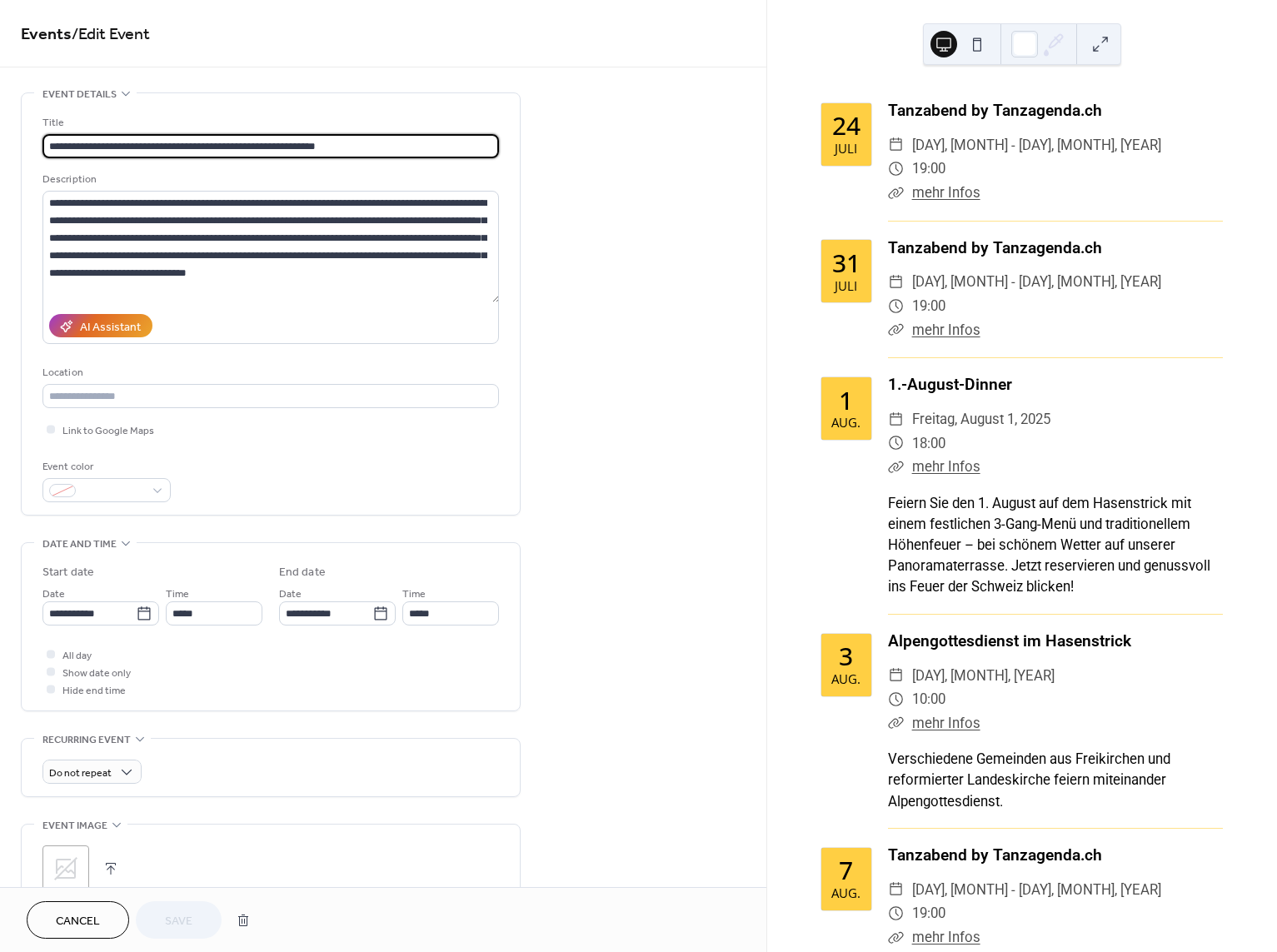 drag, startPoint x: 157, startPoint y: 143, endPoint x: -12, endPoint y: 144, distance: 169.00296 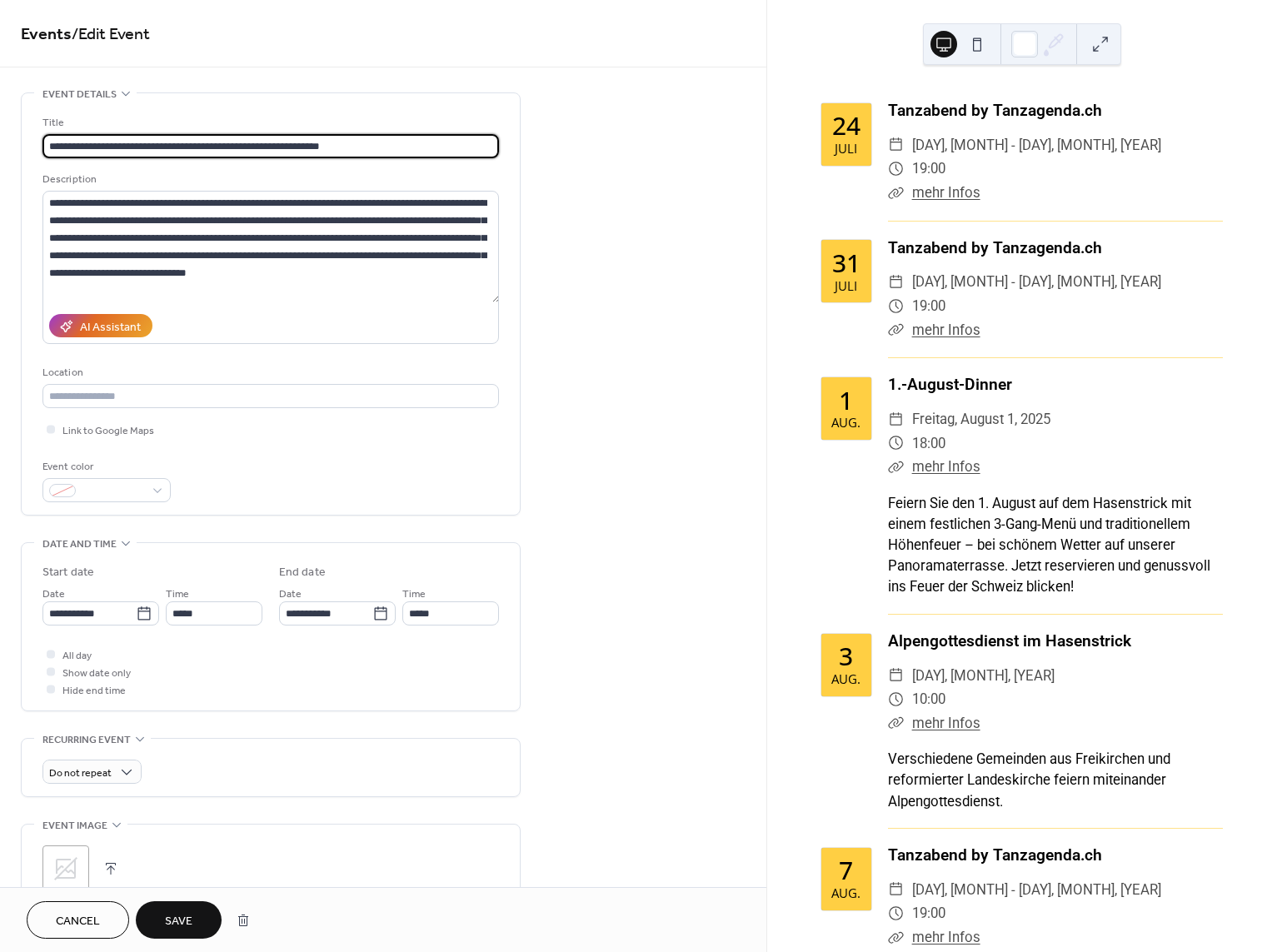 type on "**********" 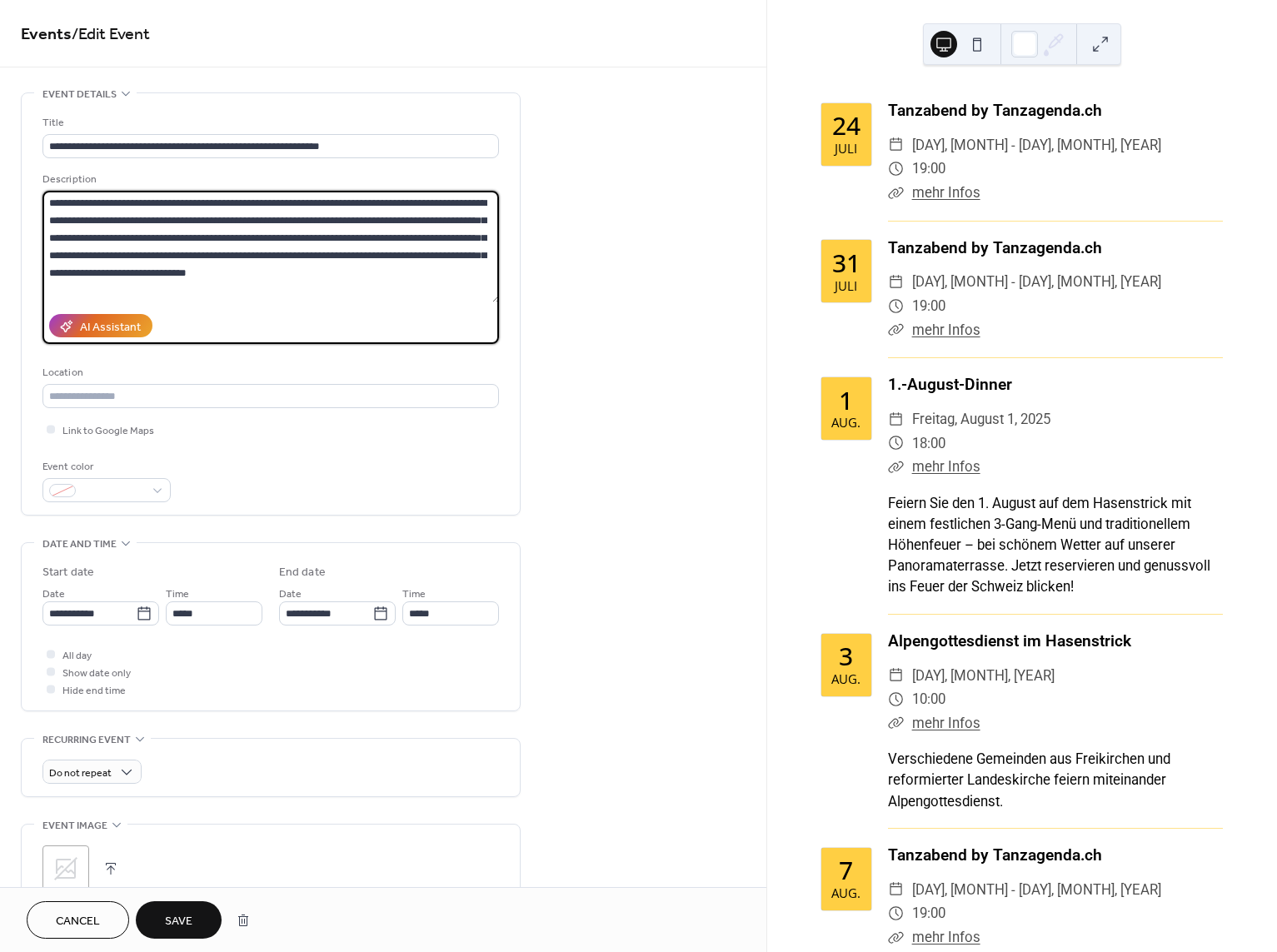 drag, startPoint x: 423, startPoint y: 270, endPoint x: -67, endPoint y: 176, distance: 498.9349 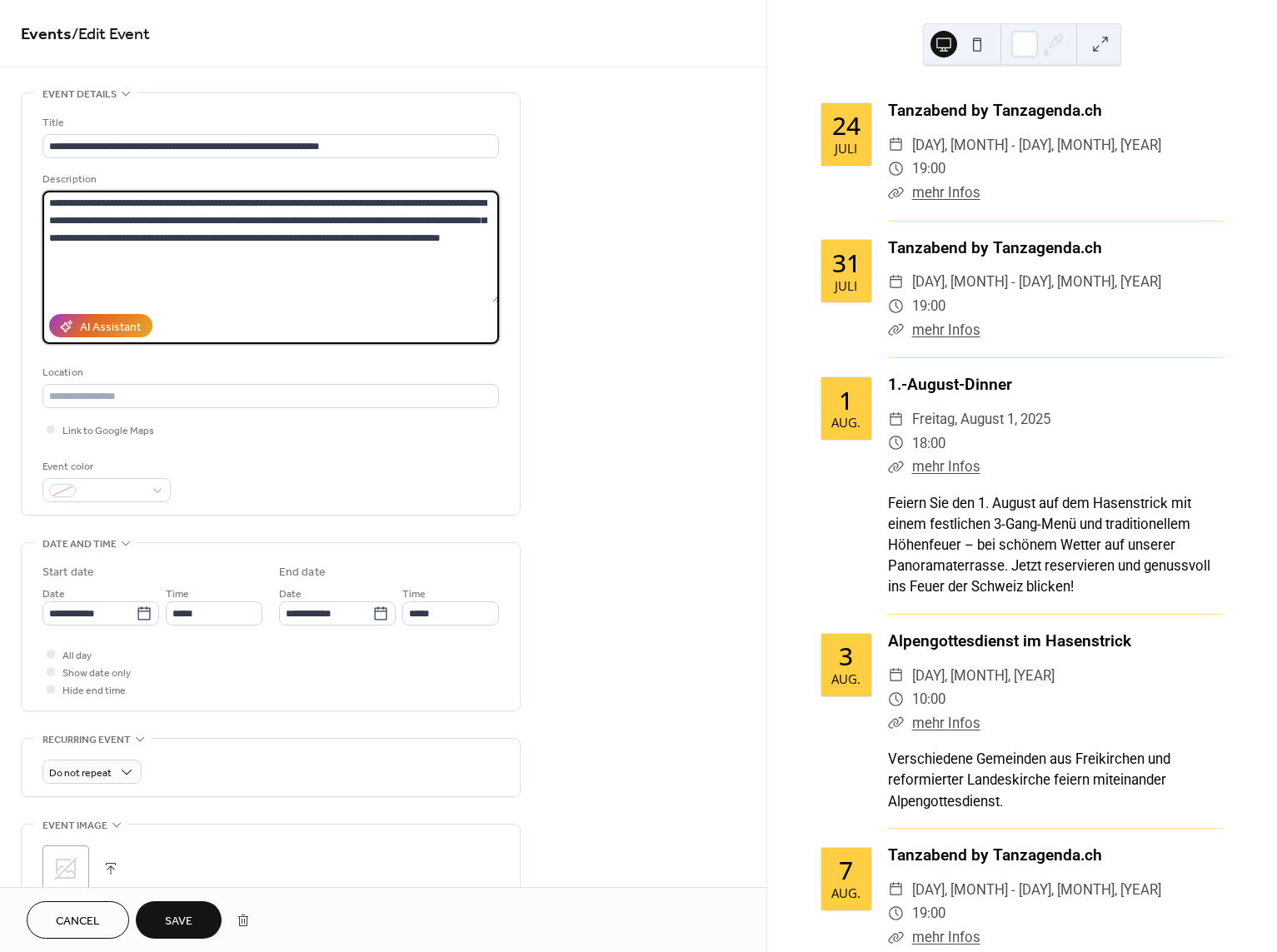 drag, startPoint x: 297, startPoint y: 237, endPoint x: 394, endPoint y: 241, distance: 97.08244 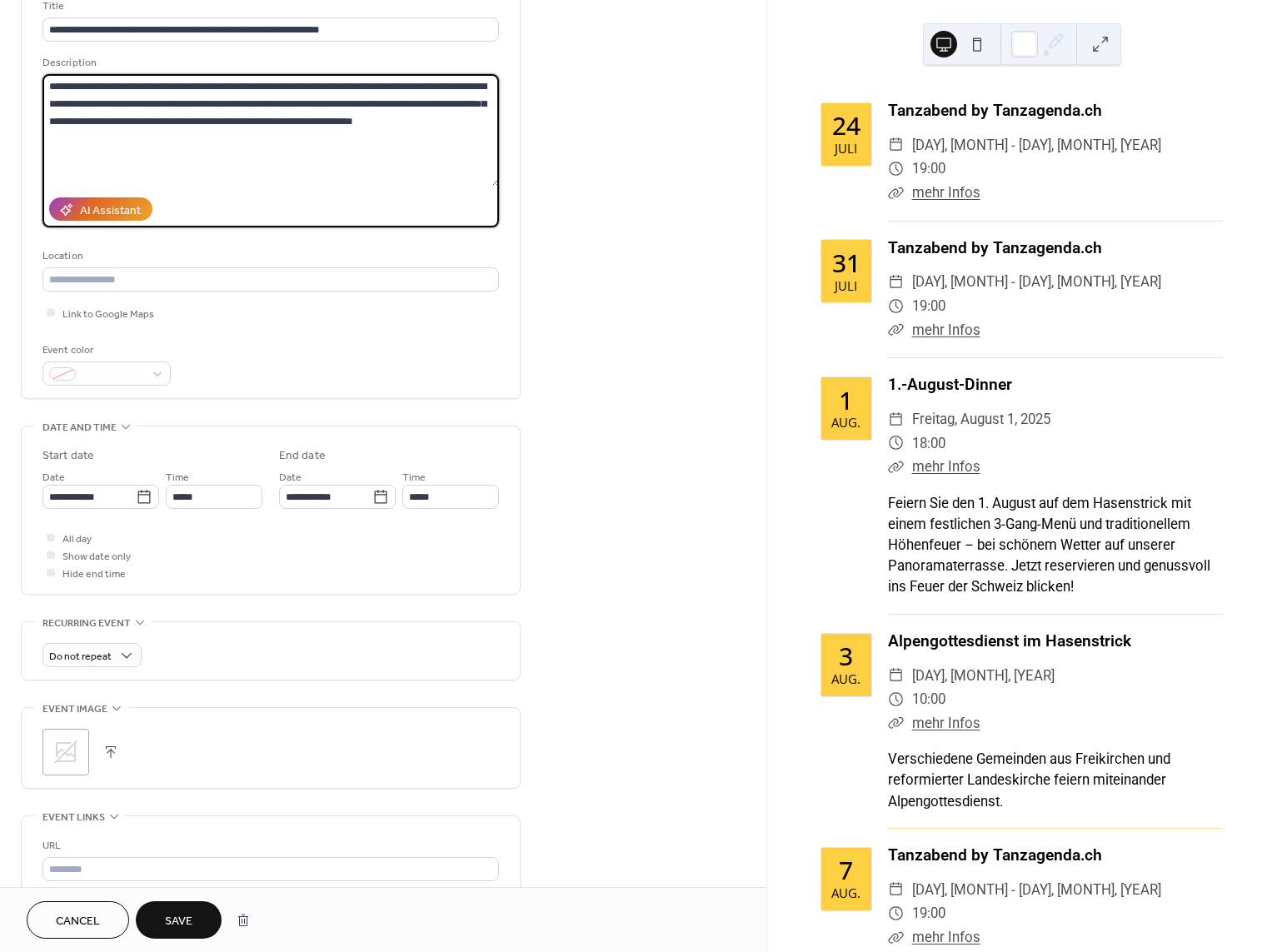 scroll, scrollTop: 250, scrollLeft: 0, axis: vertical 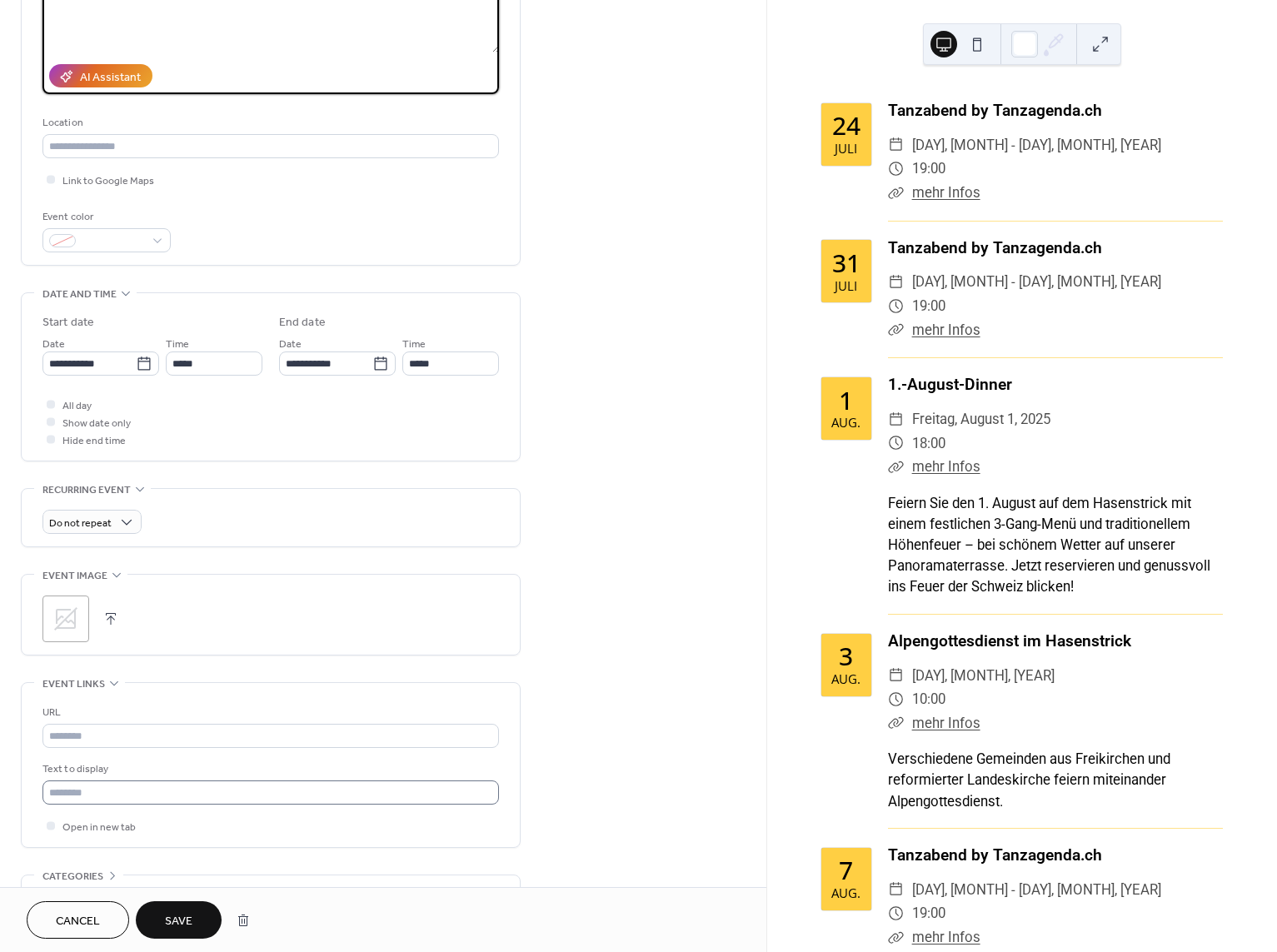 type on "**********" 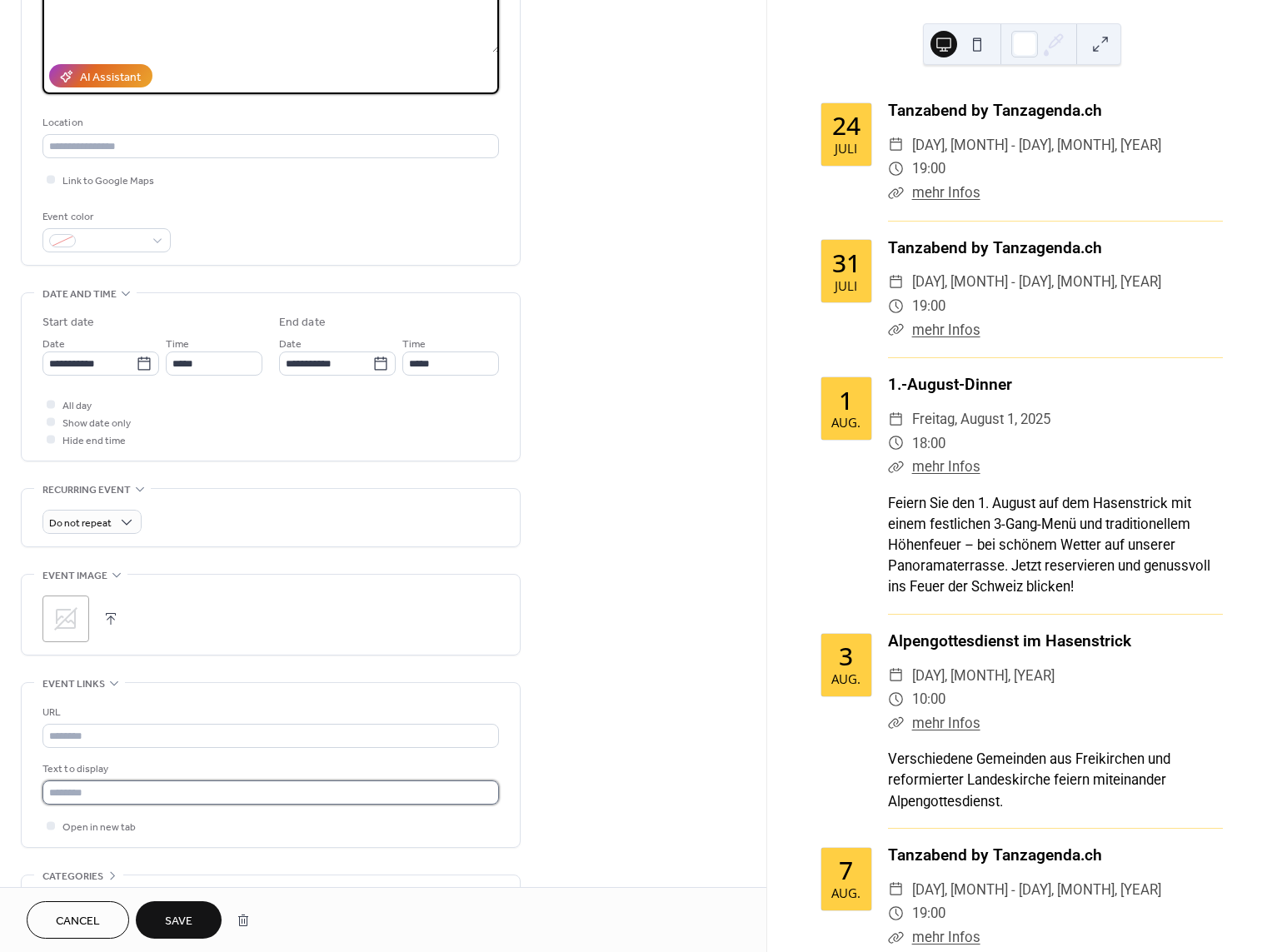 click at bounding box center (271, 792) 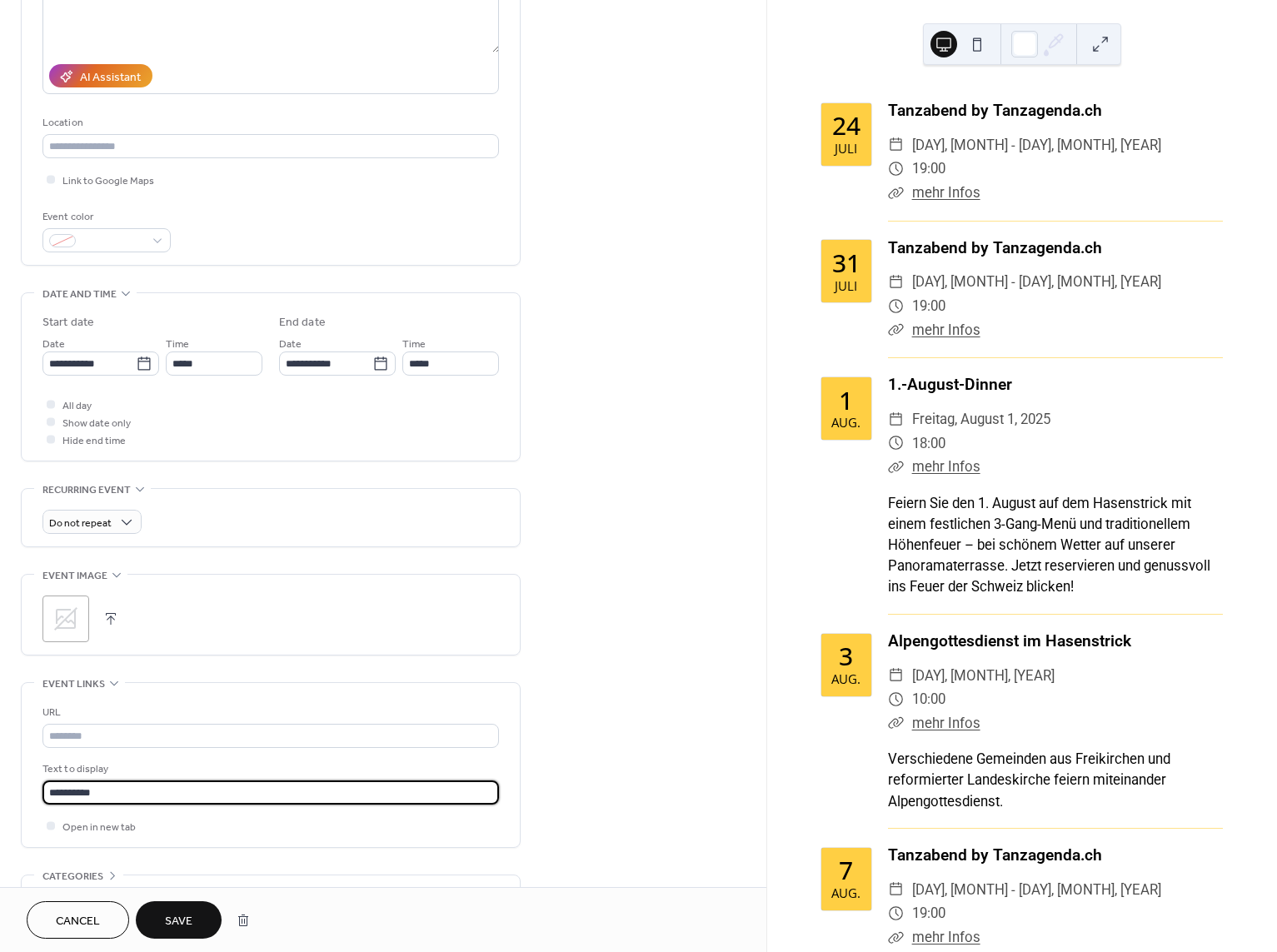 type on "**********" 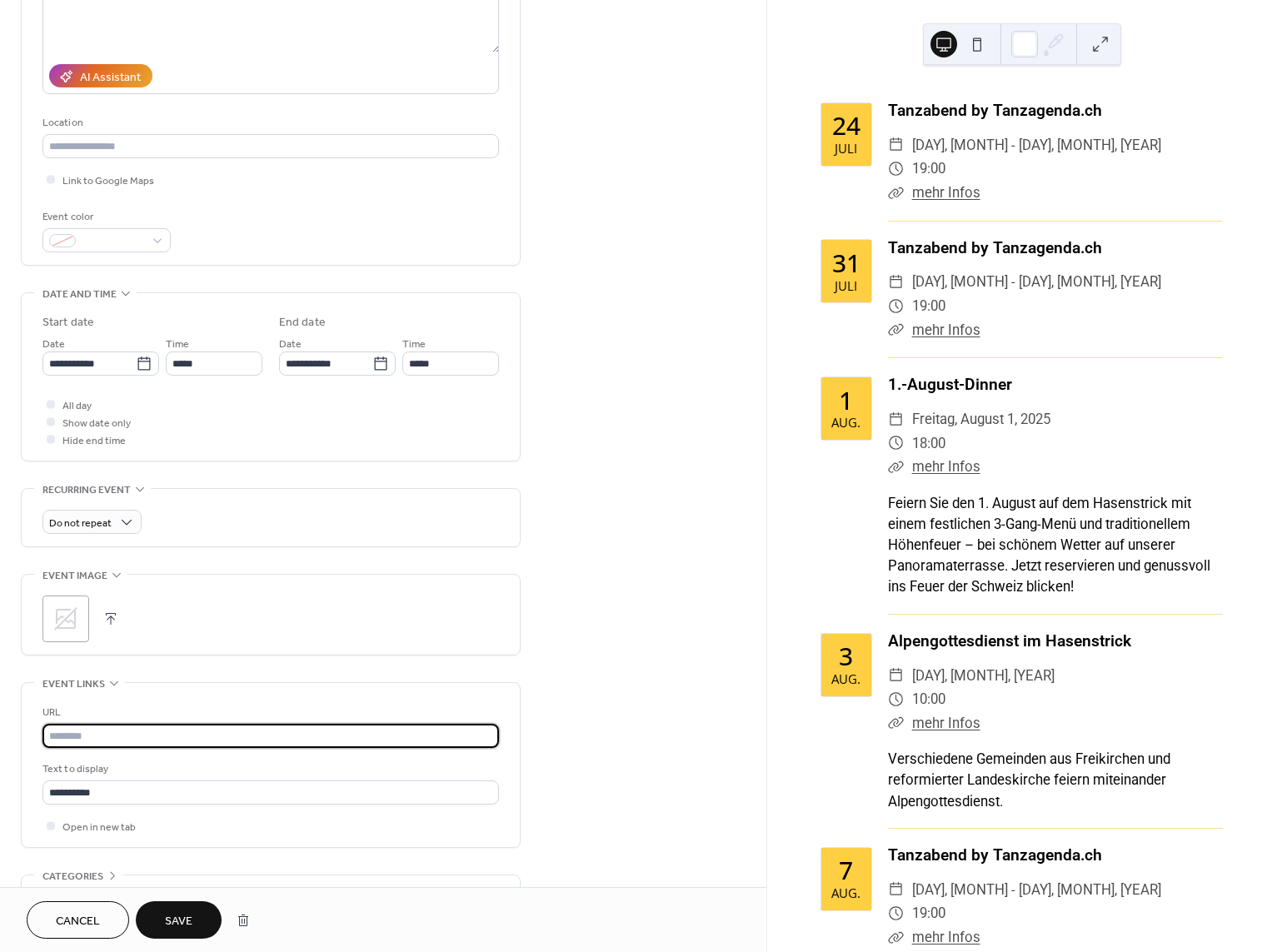click at bounding box center (271, 735) 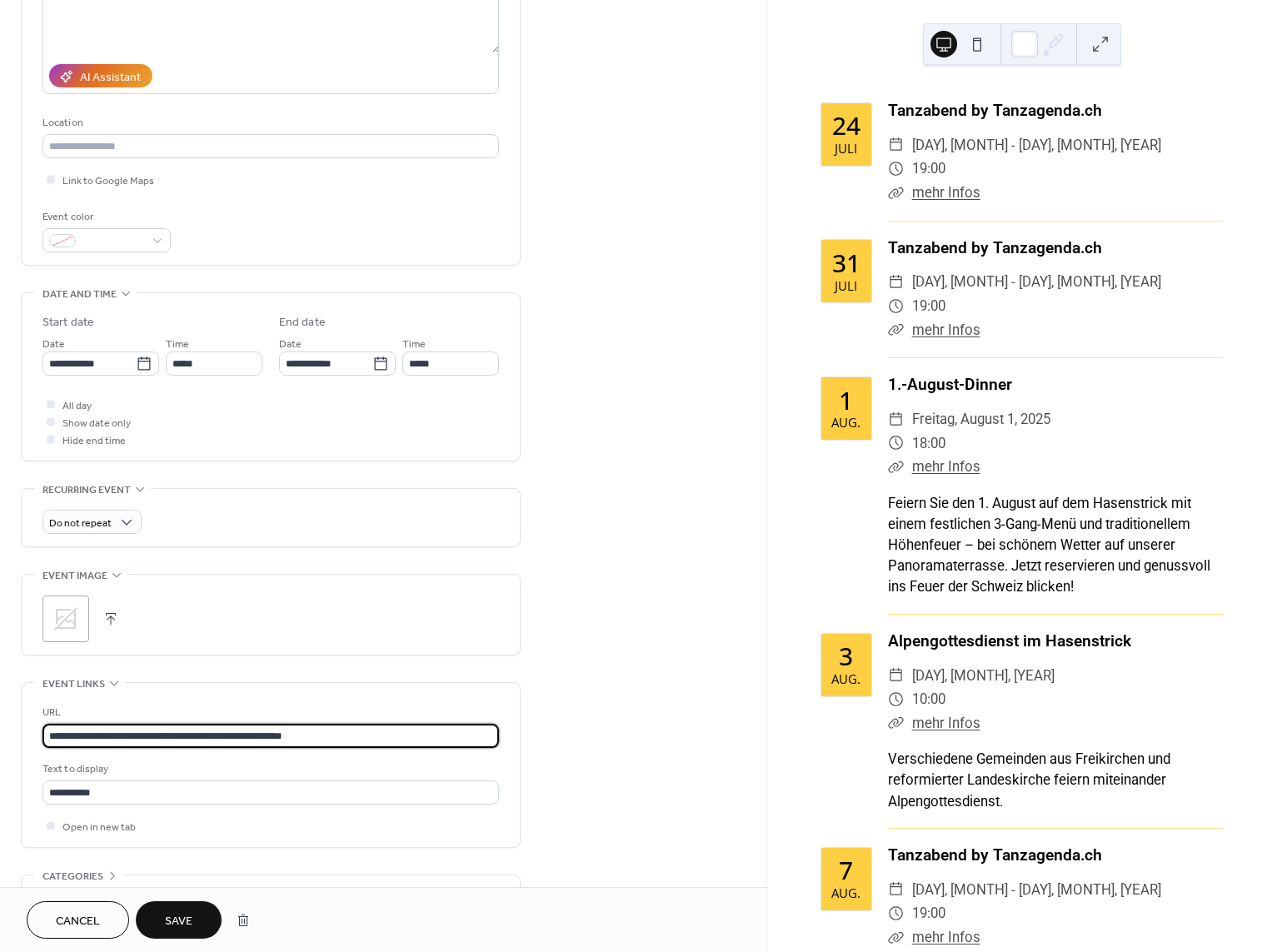 drag, startPoint x: 276, startPoint y: 729, endPoint x: 295, endPoint y: 735, distance: 19.92486 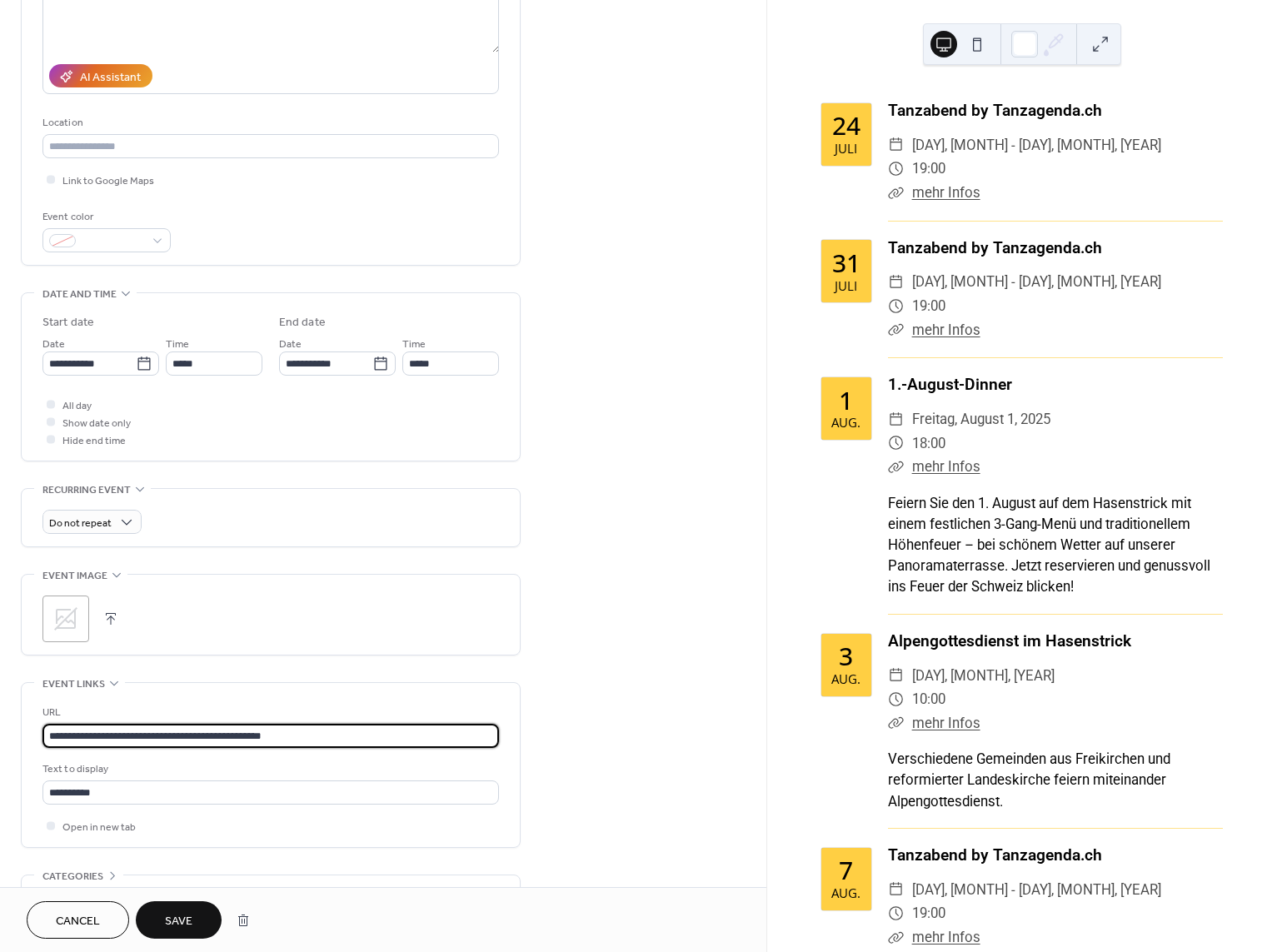 type on "**********" 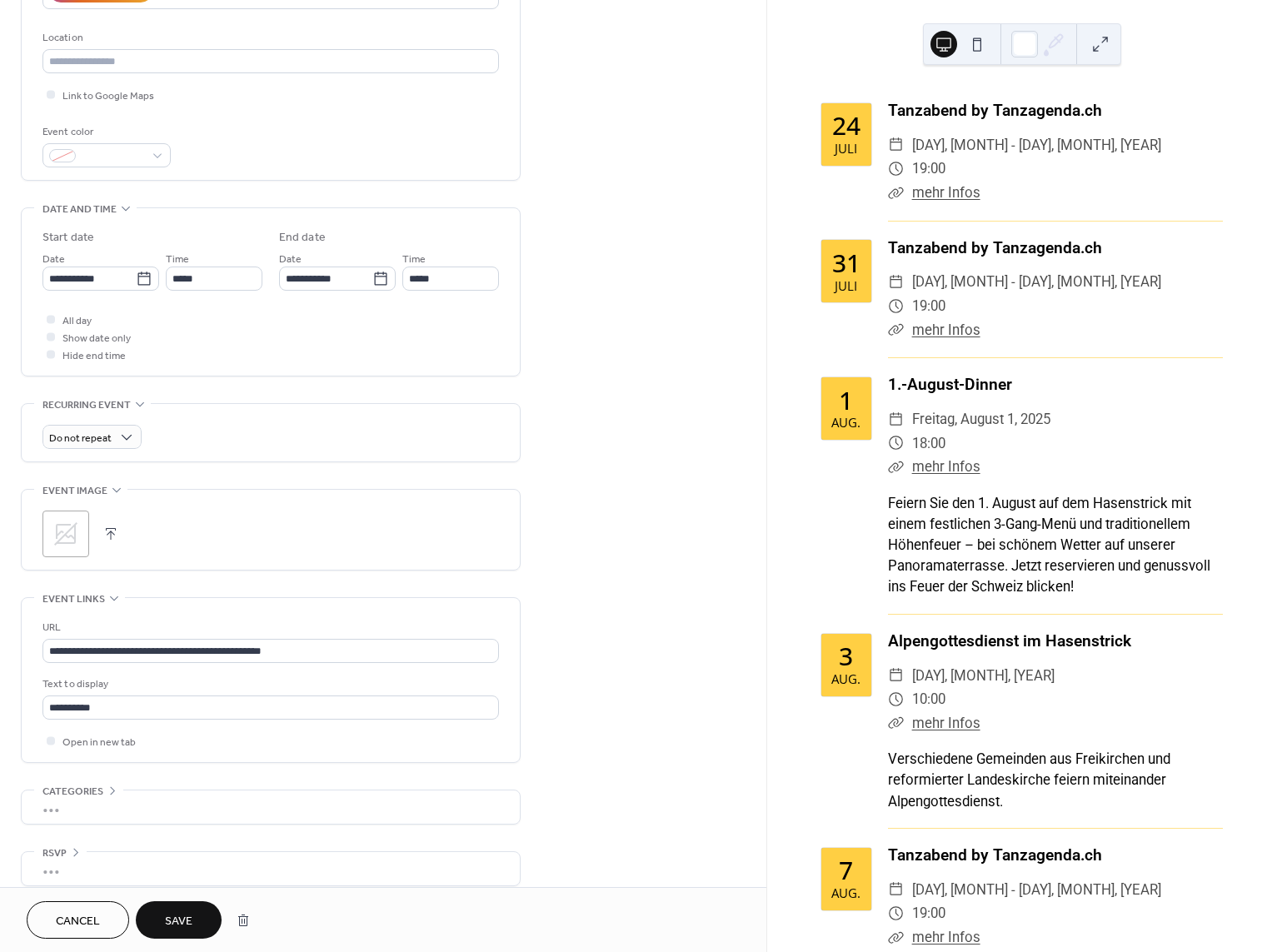 scroll, scrollTop: 346, scrollLeft: 0, axis: vertical 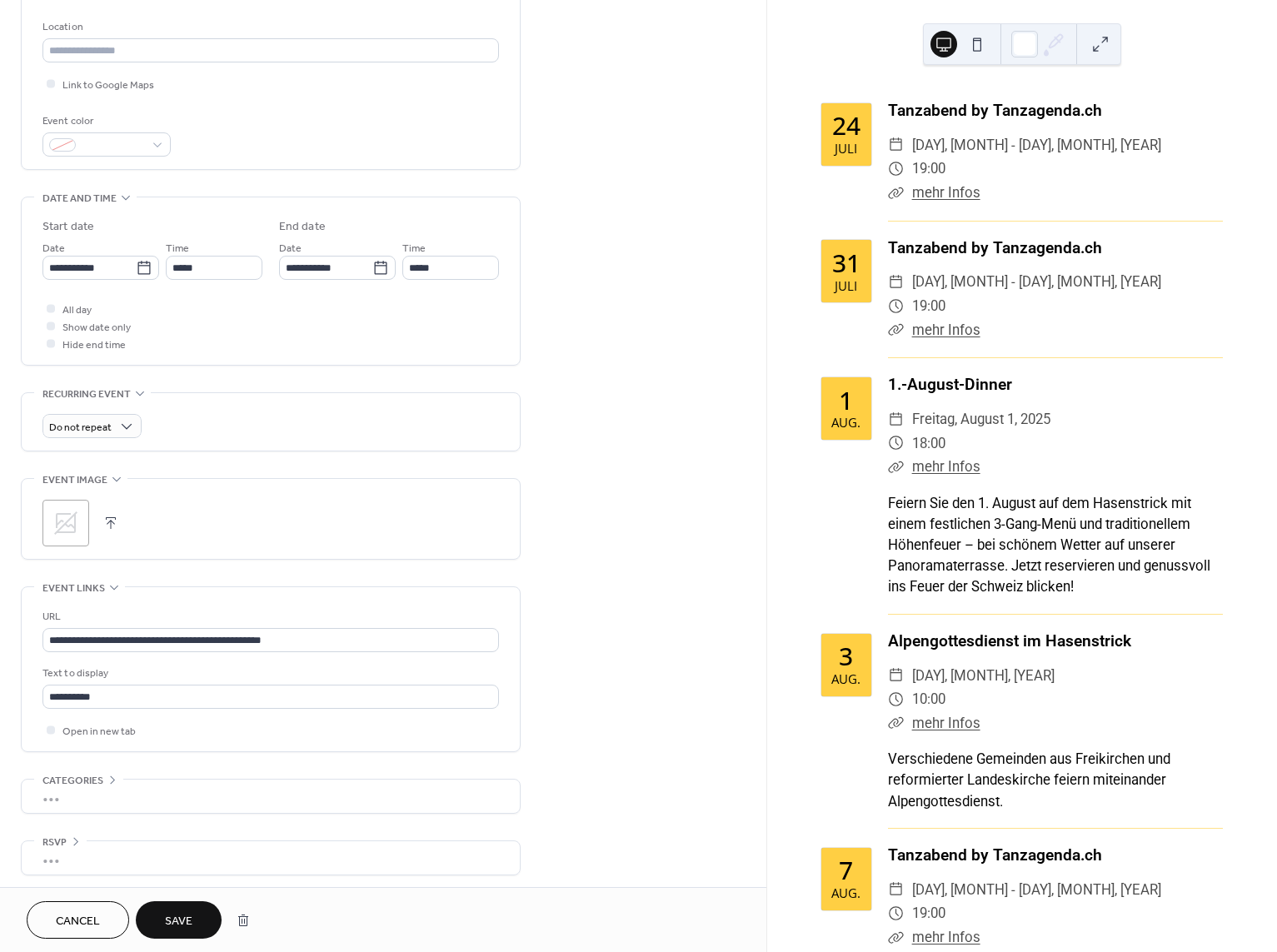 click on "Save" at bounding box center (178, 921) 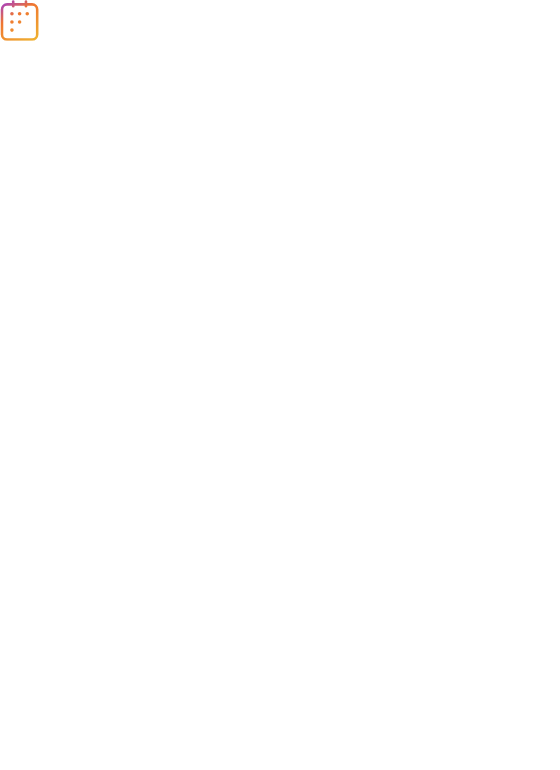 scroll, scrollTop: 0, scrollLeft: 0, axis: both 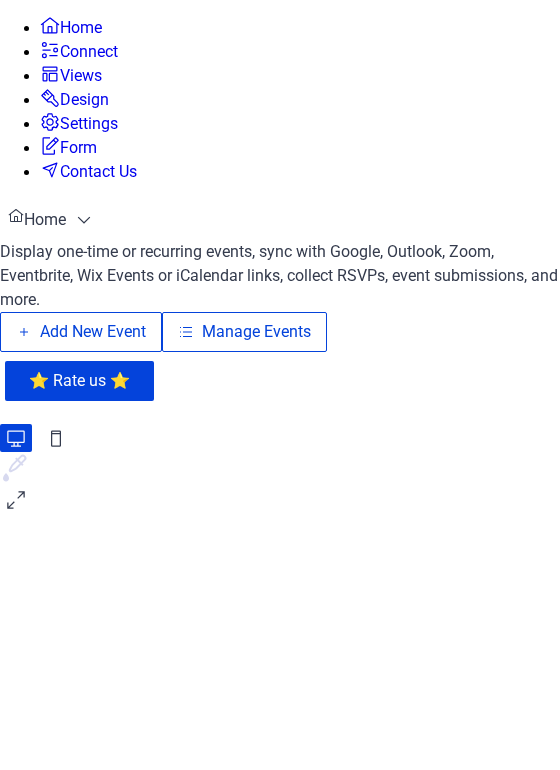 click on "Add New Event" at bounding box center [93, 332] 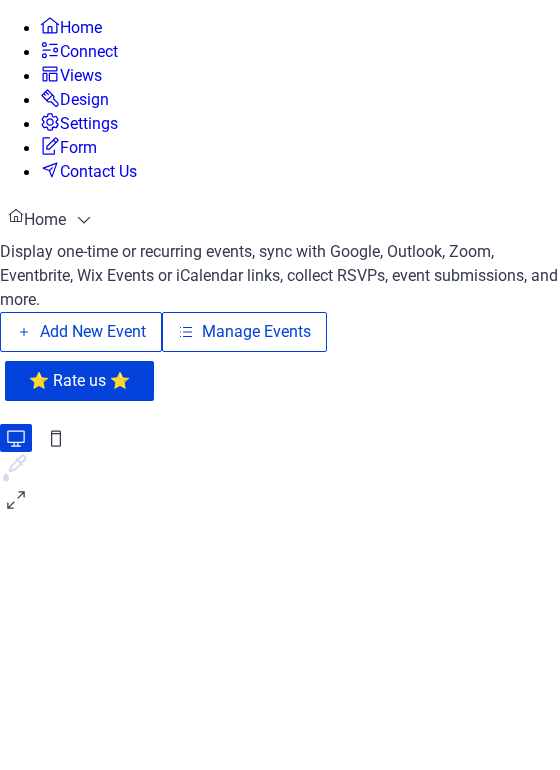 click on "Manage Events" at bounding box center (244, 332) 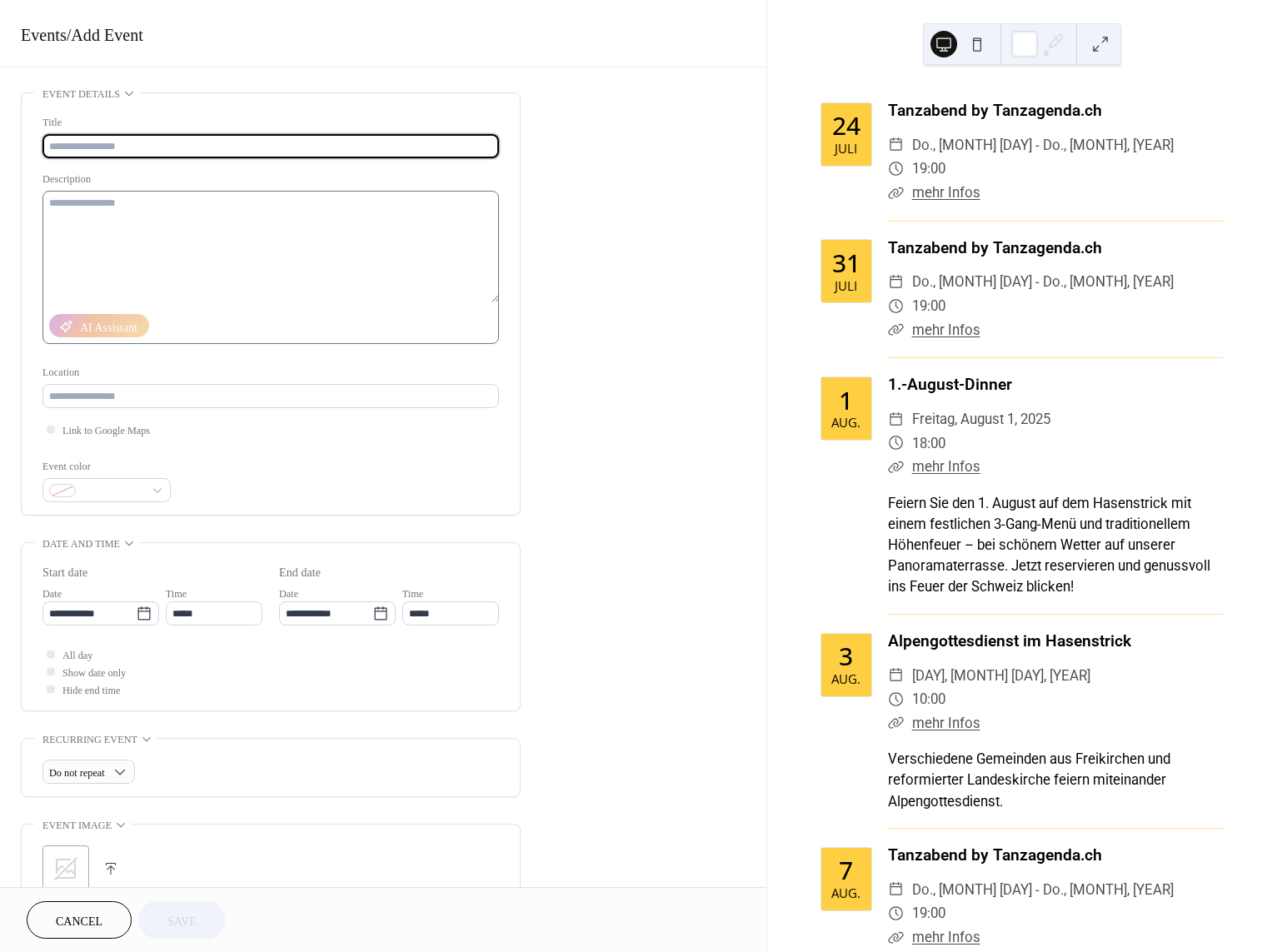 scroll, scrollTop: 0, scrollLeft: 0, axis: both 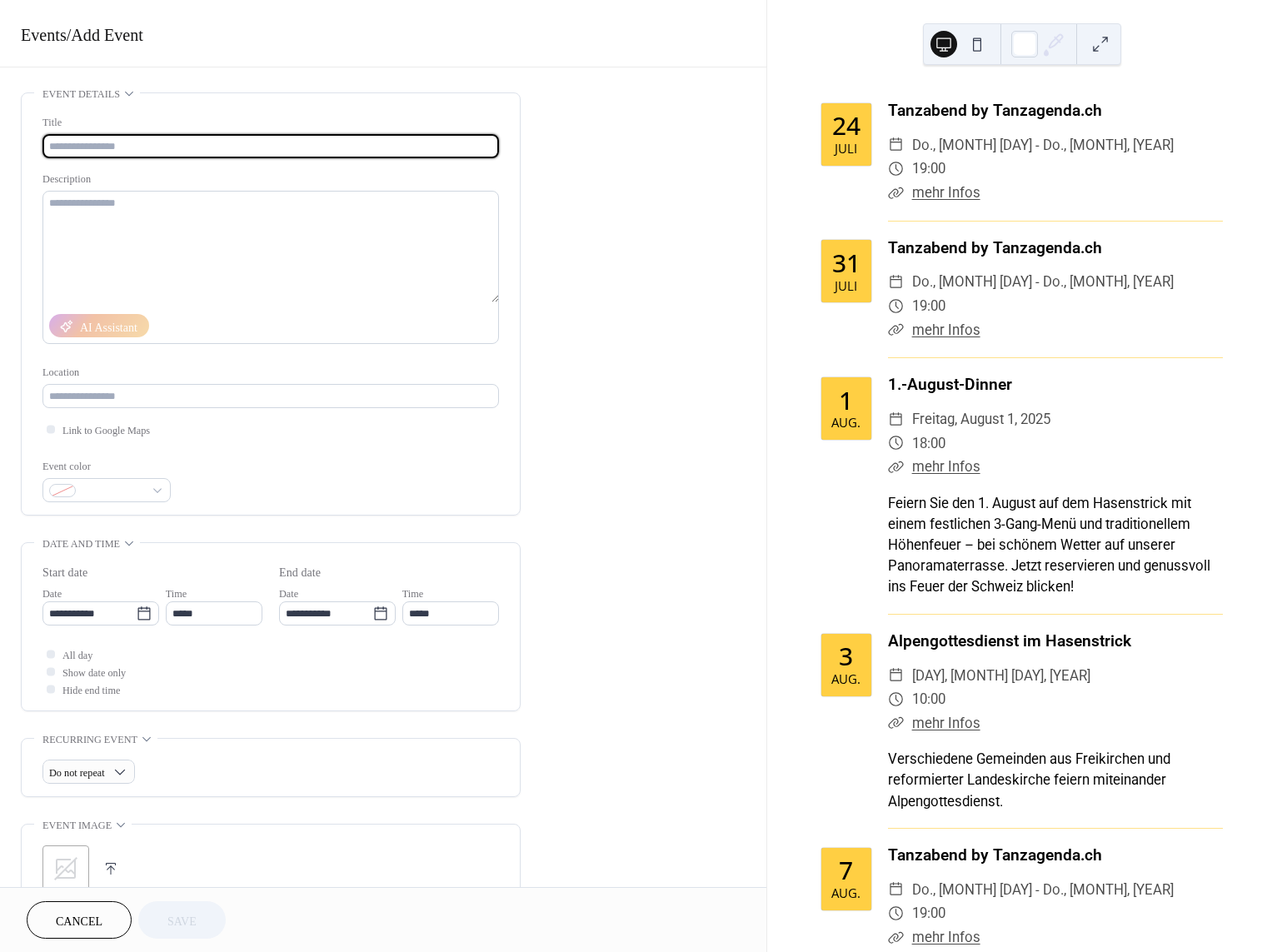 click at bounding box center (271, 146) 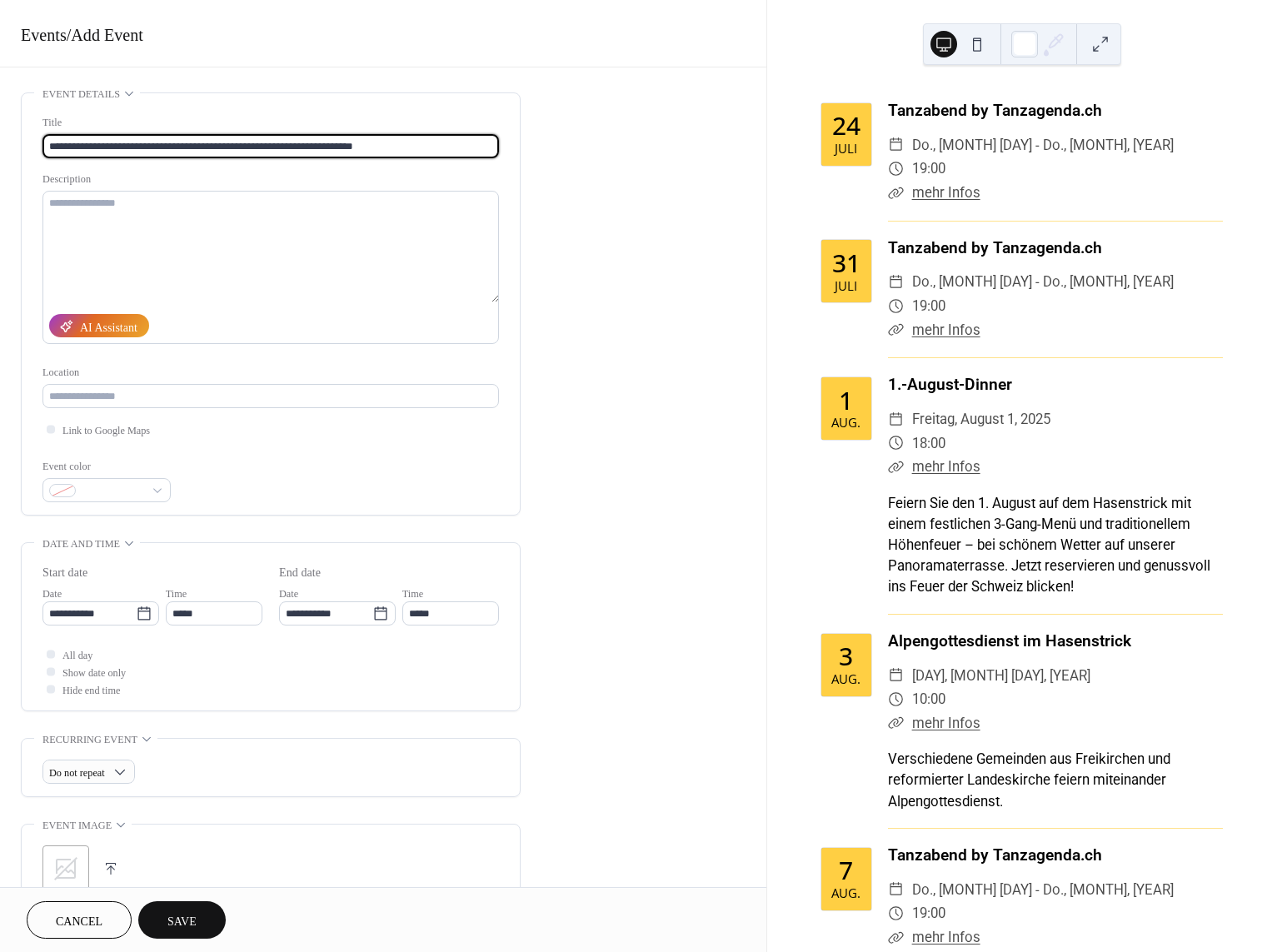 type on "**********" 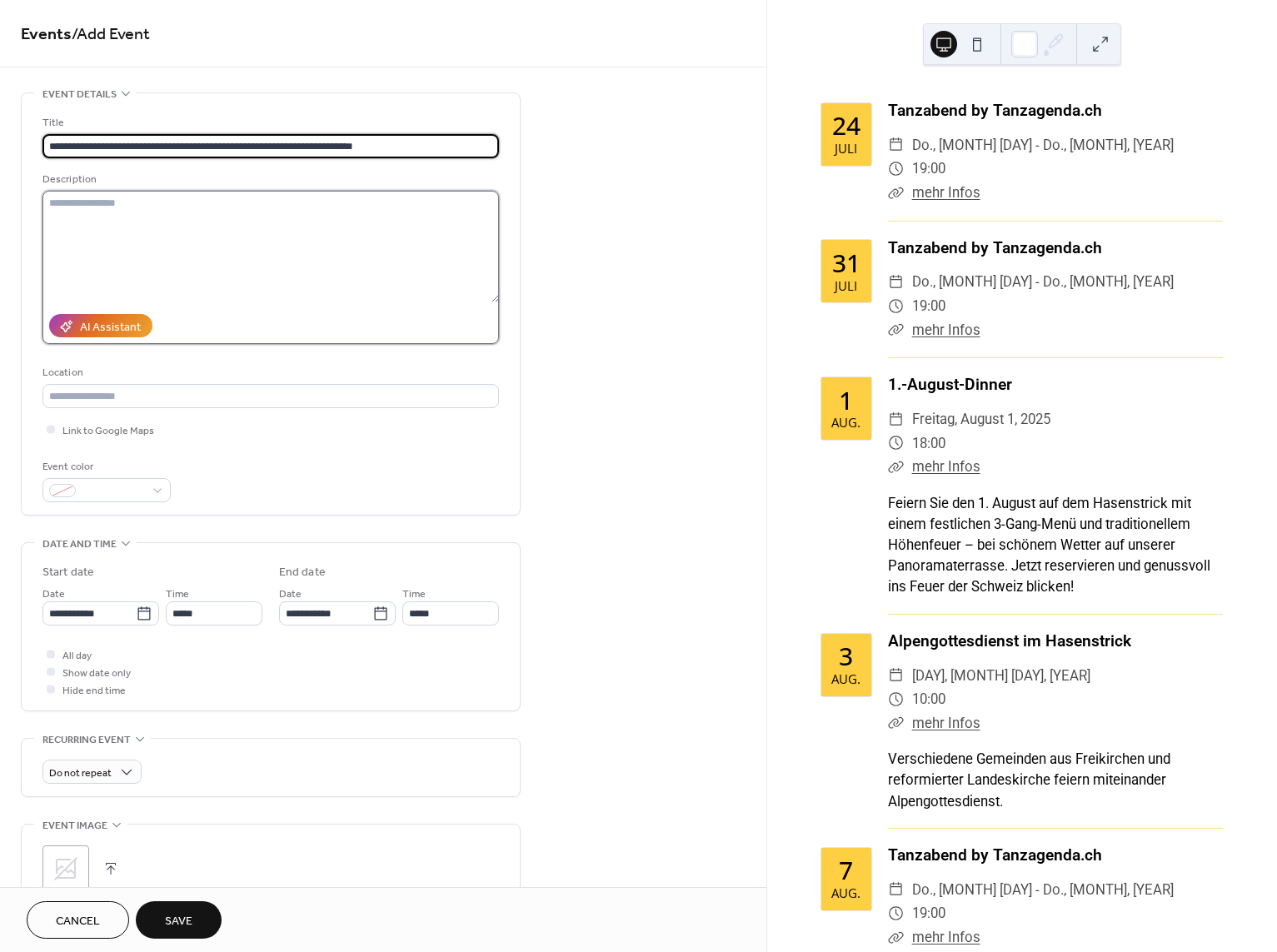 click at bounding box center [271, 247] 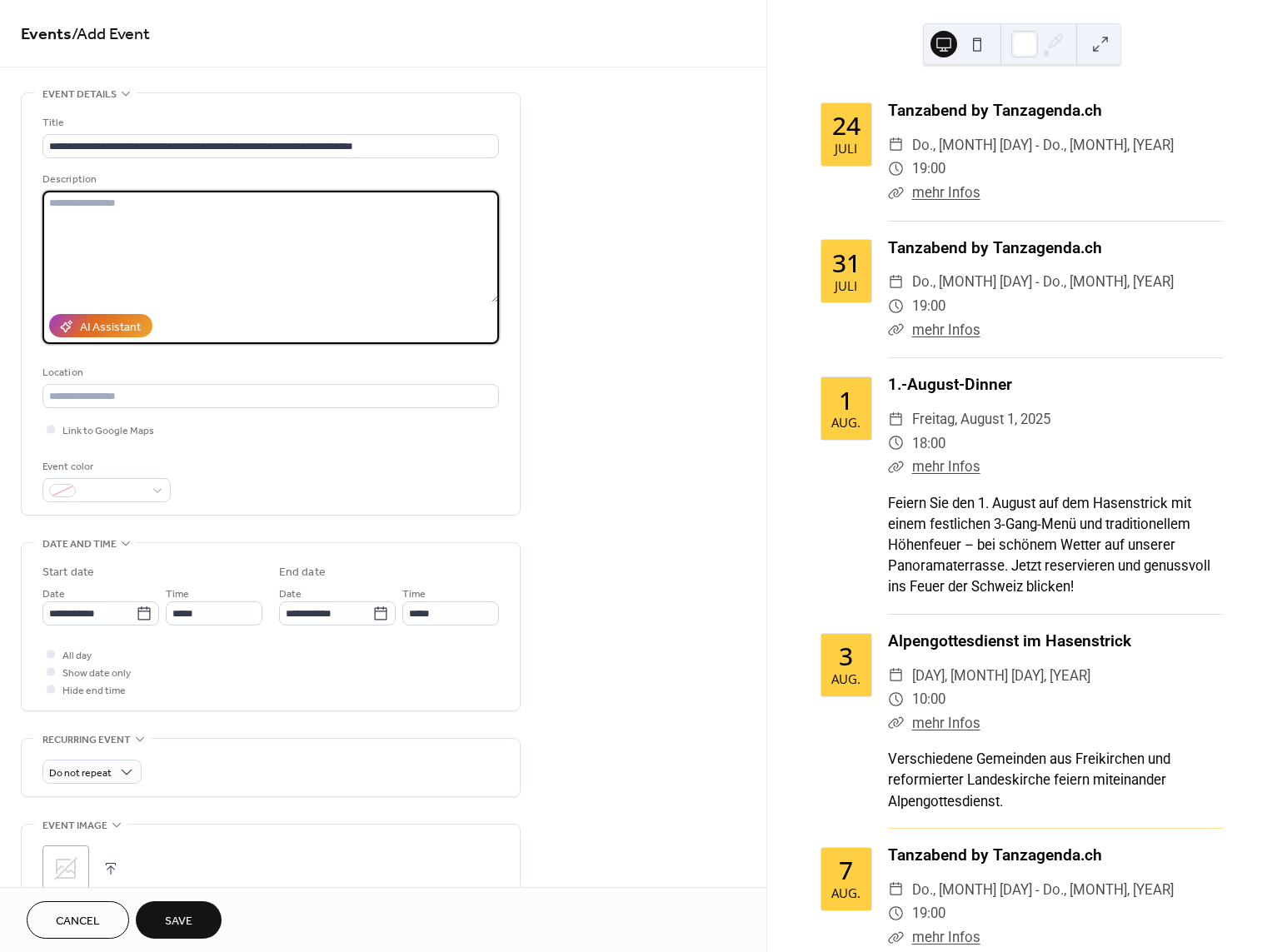 paste on "**********" 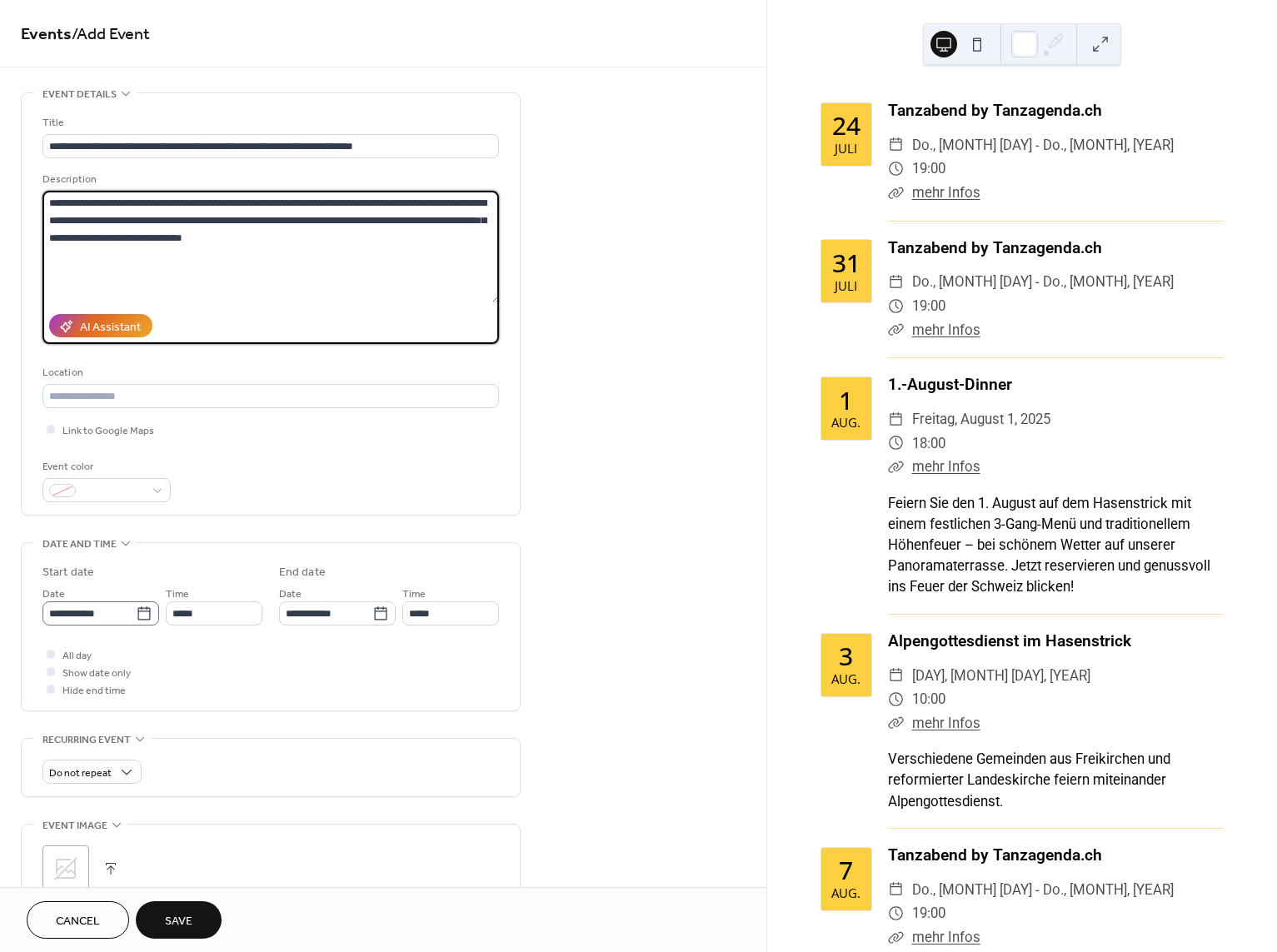 type on "**********" 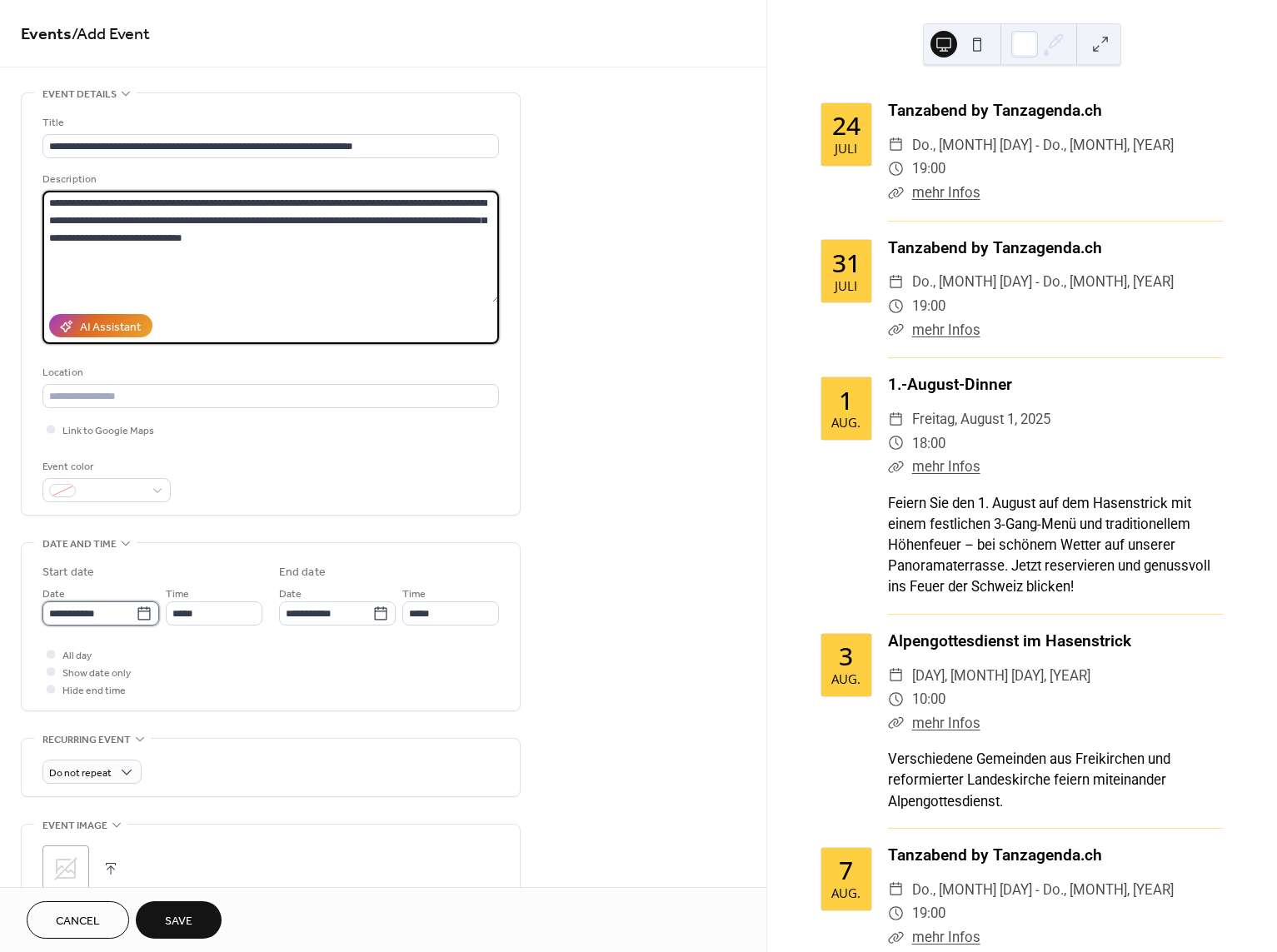click on "**********" at bounding box center (89, 613) 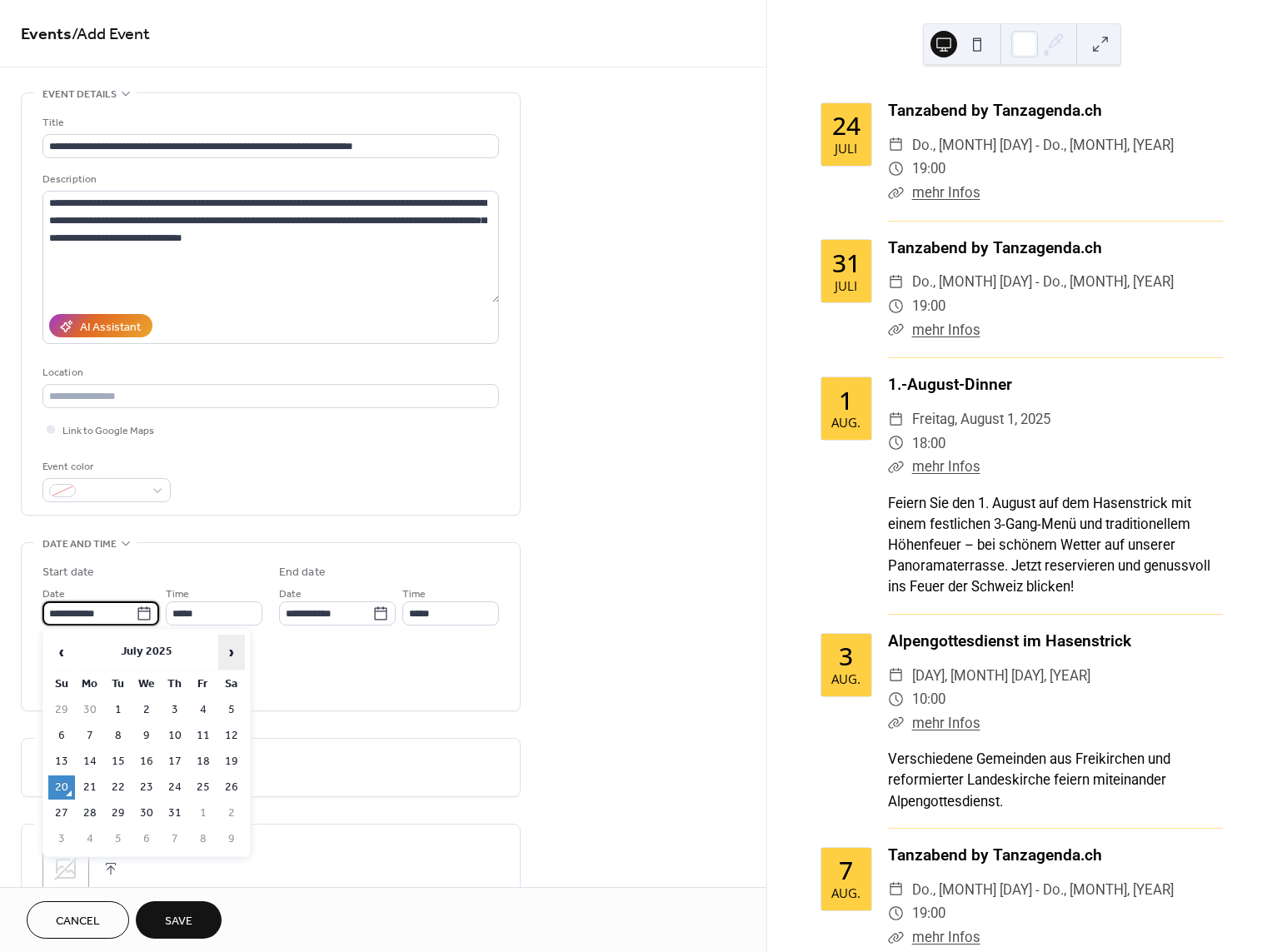 click on "›" at bounding box center [232, 652] 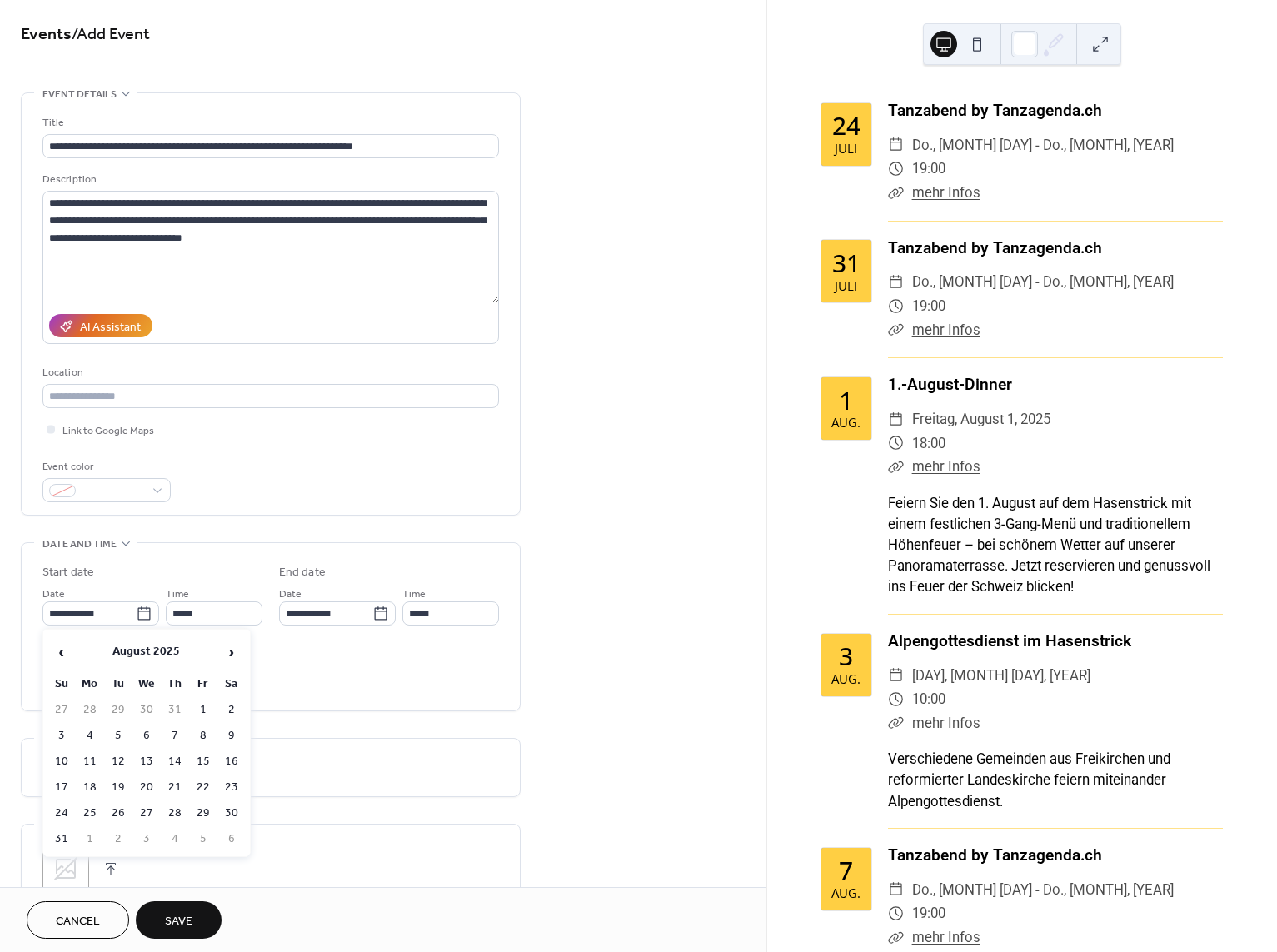 drag, startPoint x: 67, startPoint y: 756, endPoint x: 76, endPoint y: 746, distance: 13.45362 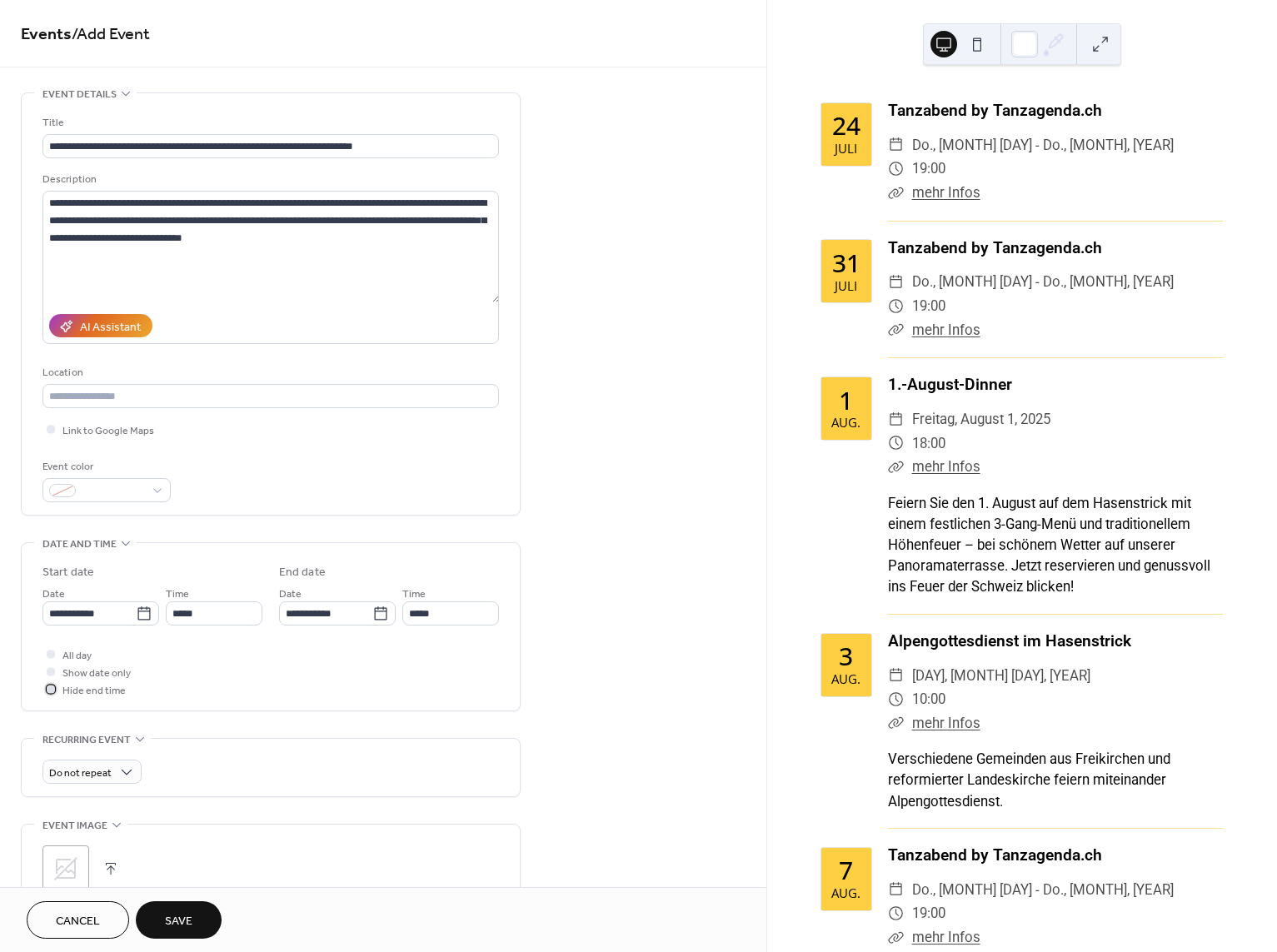 click on "Hide end time" at bounding box center (94, 690) 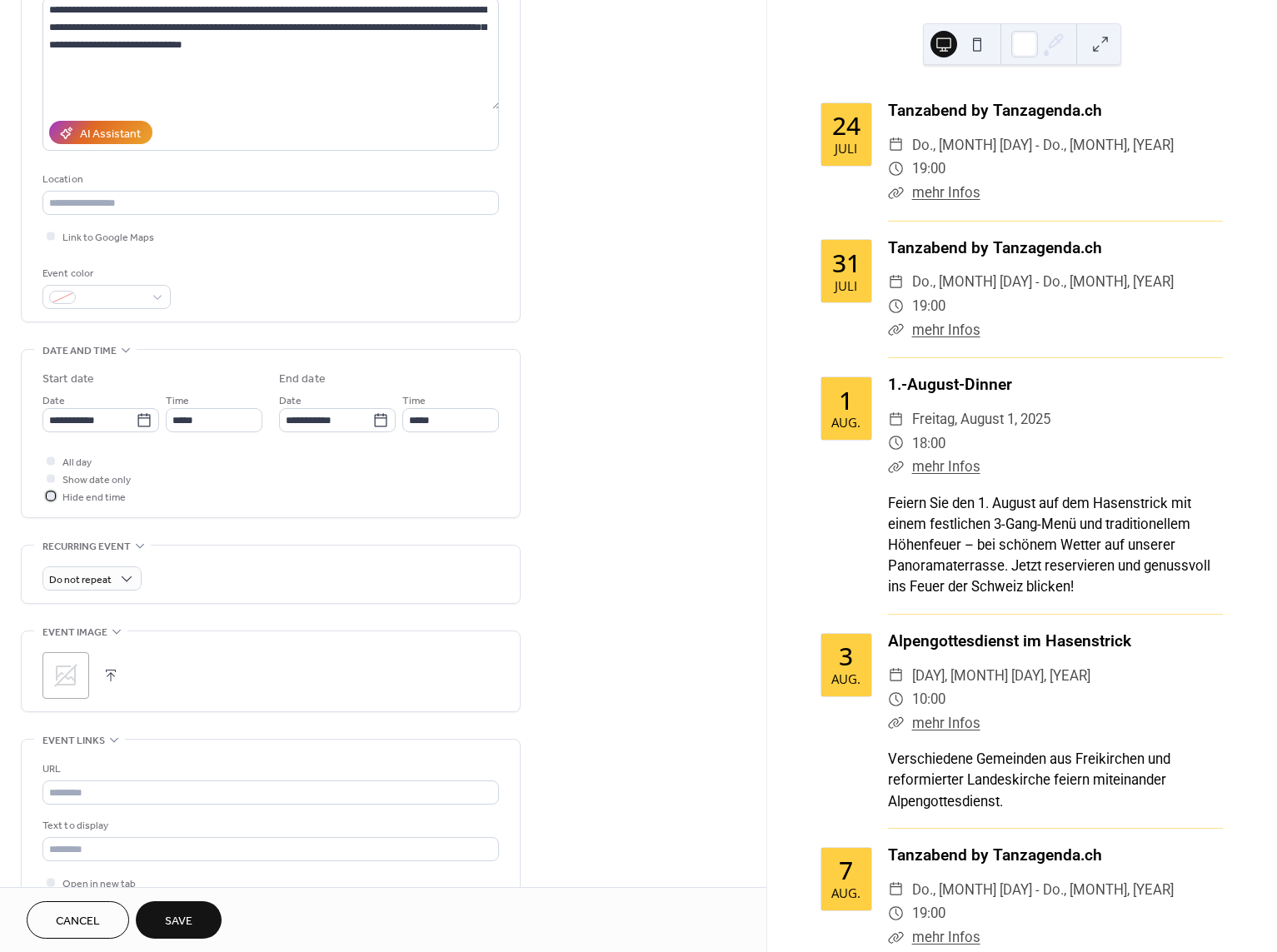 scroll, scrollTop: 250, scrollLeft: 0, axis: vertical 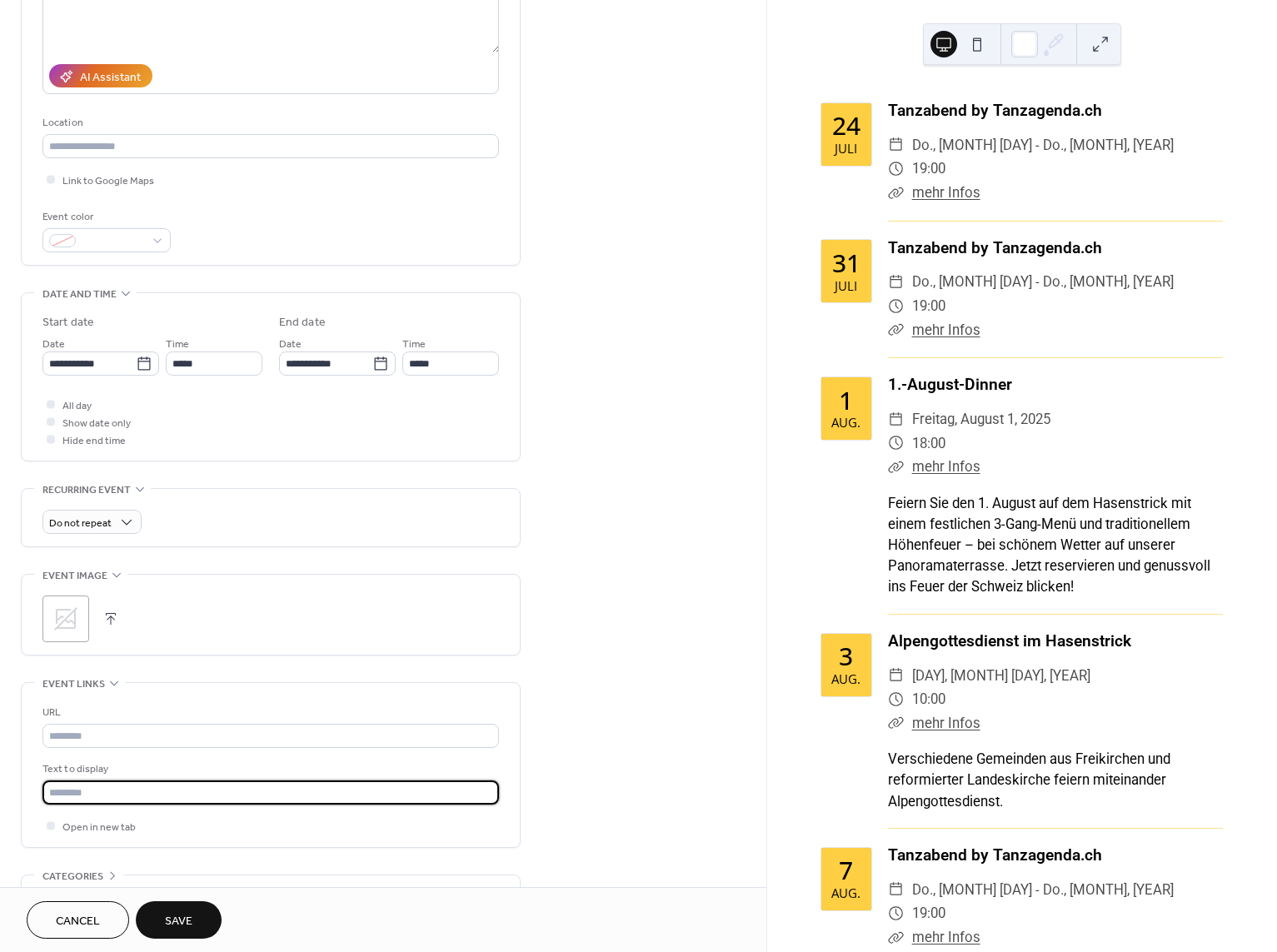drag, startPoint x: 93, startPoint y: 780, endPoint x: 117, endPoint y: 766, distance: 27.78489 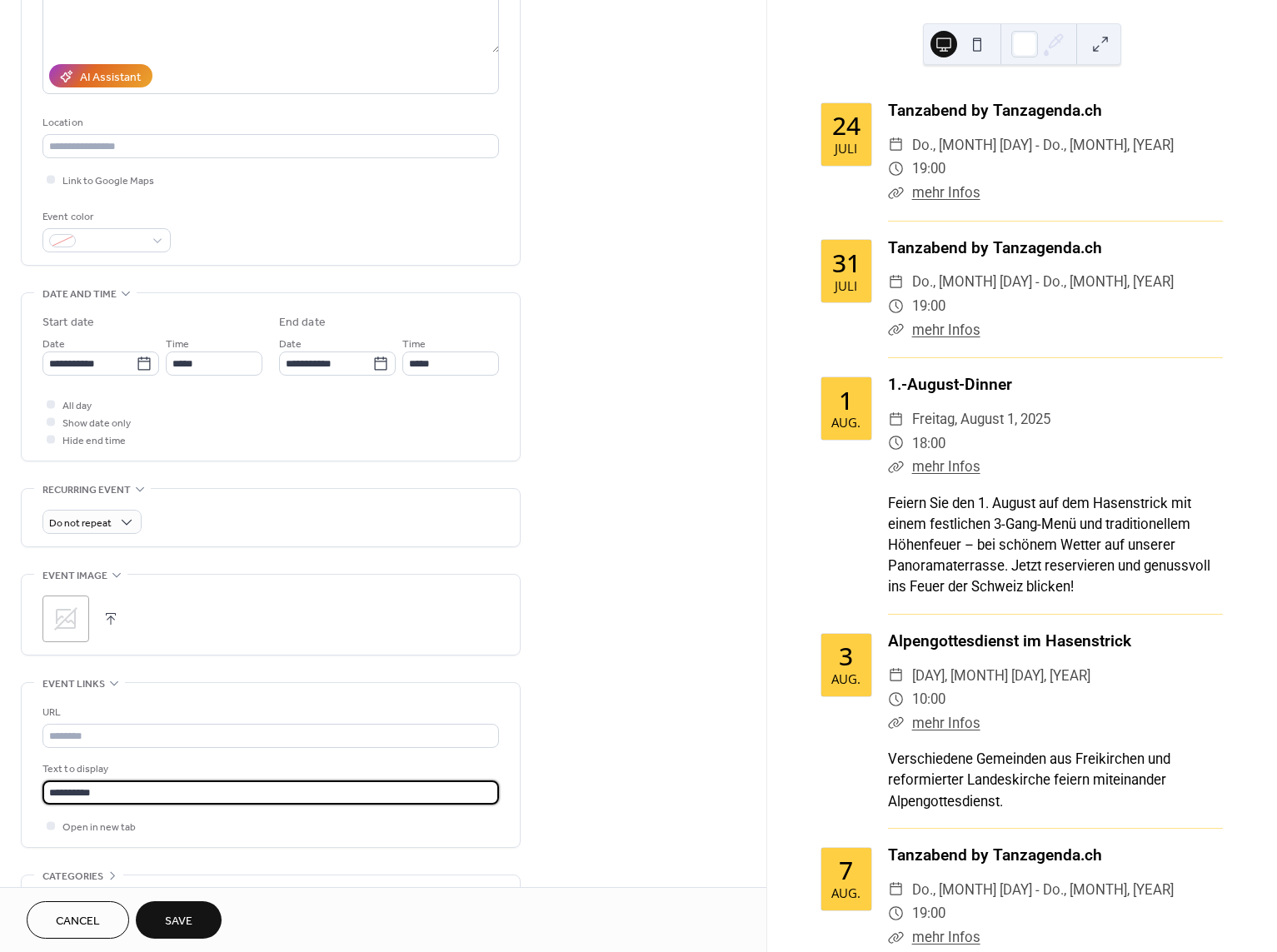 type on "**********" 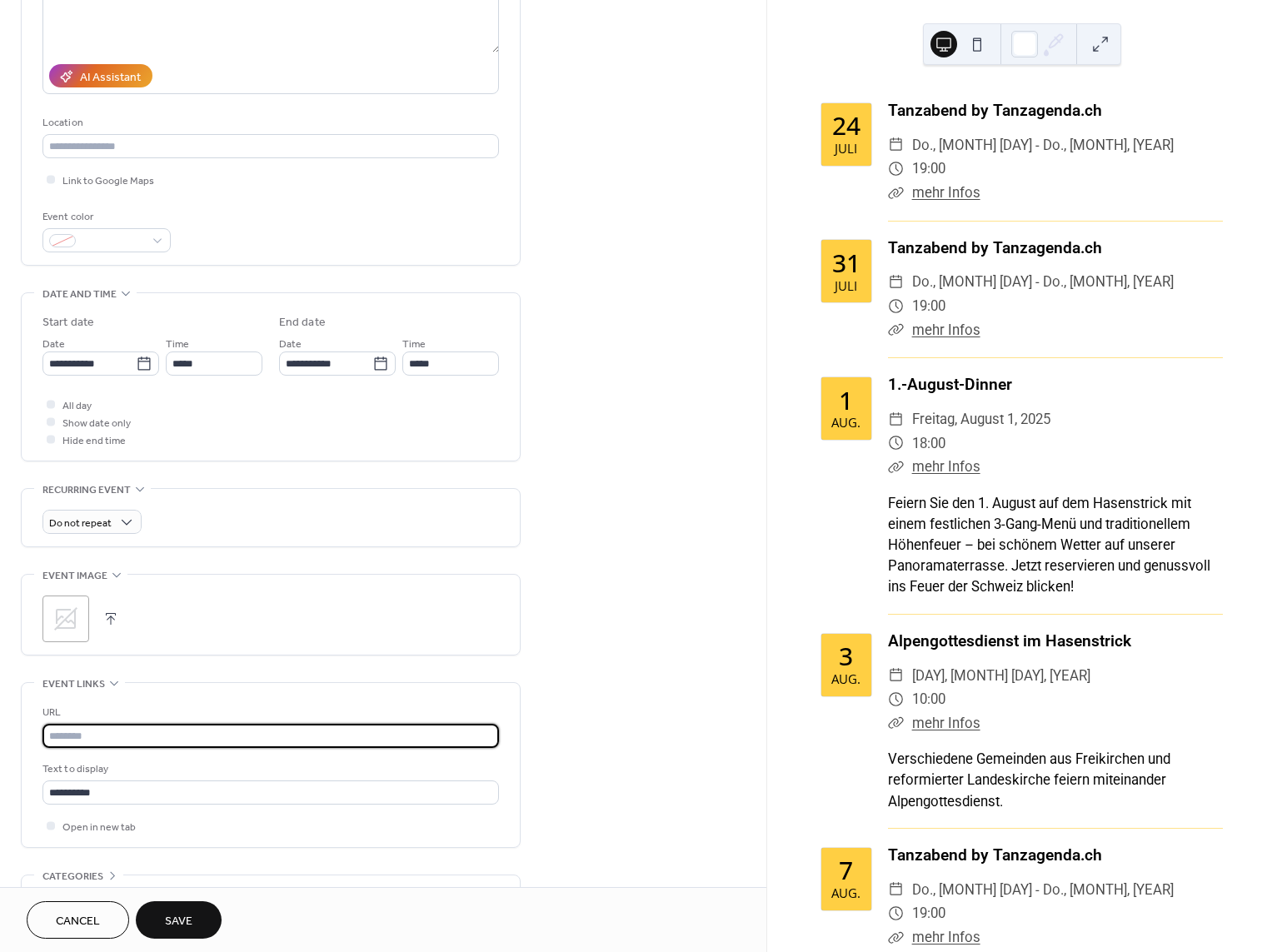 click at bounding box center [271, 735] 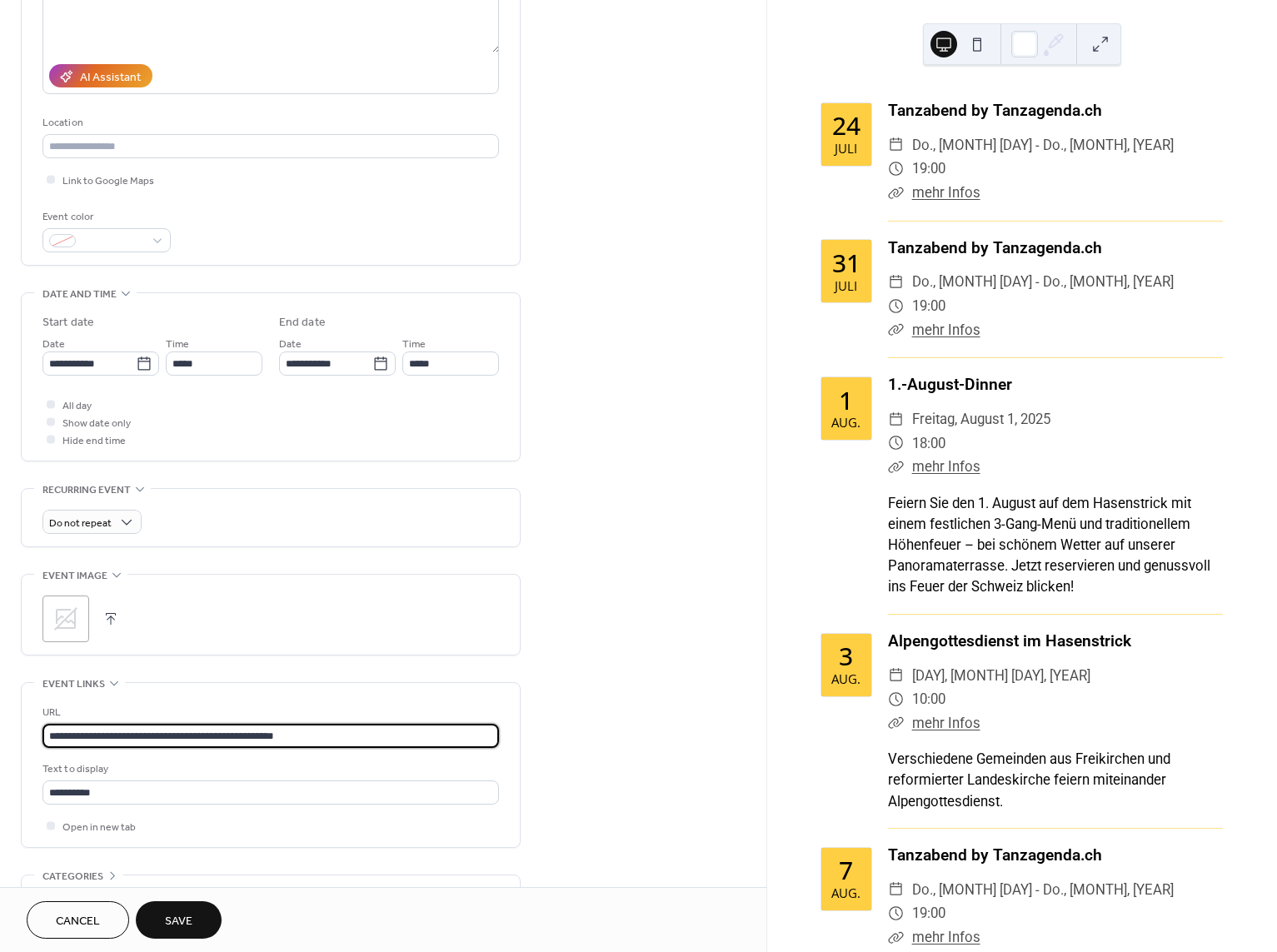 type on "**********" 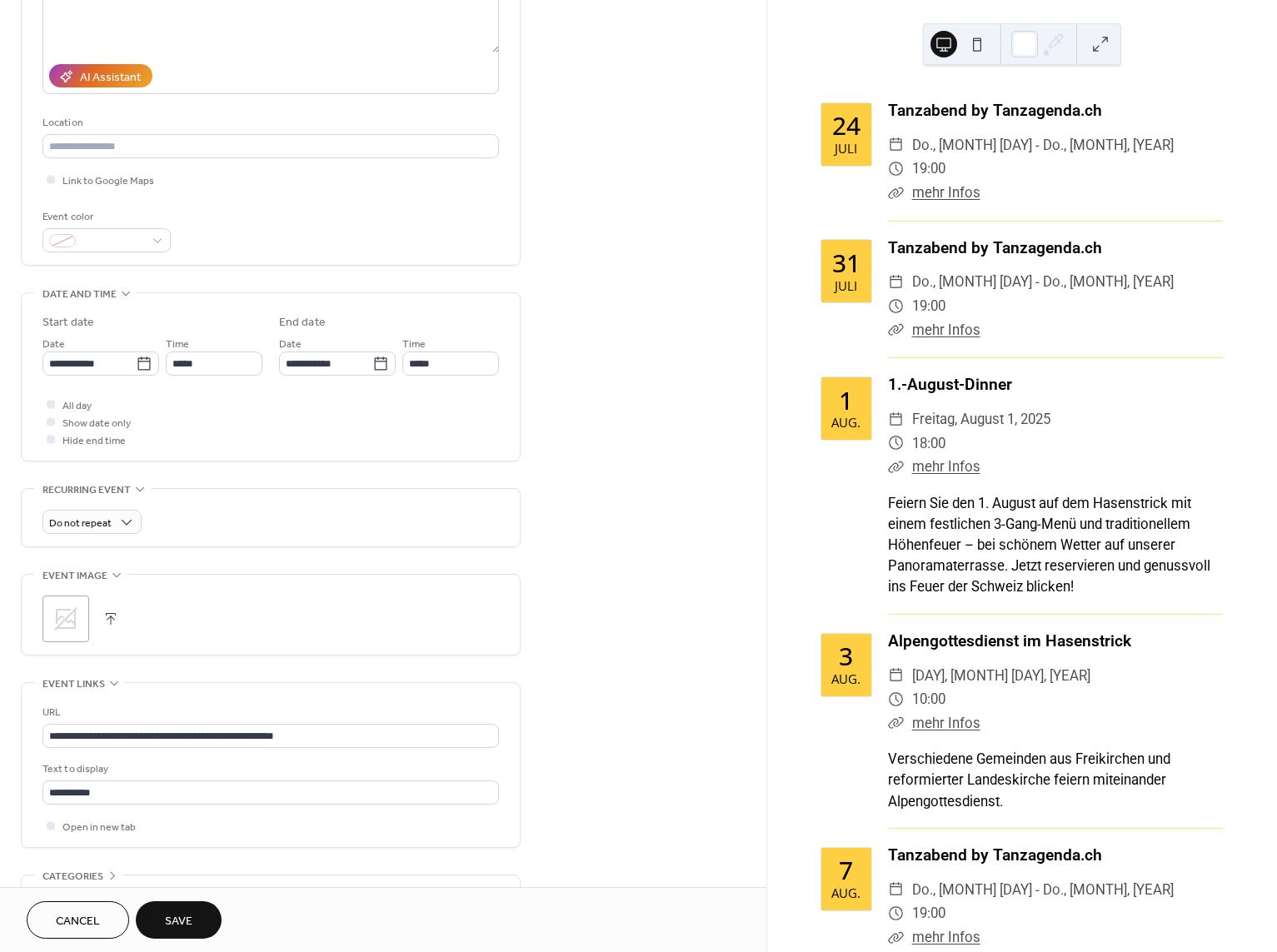 click on "**********" at bounding box center (383, 415) 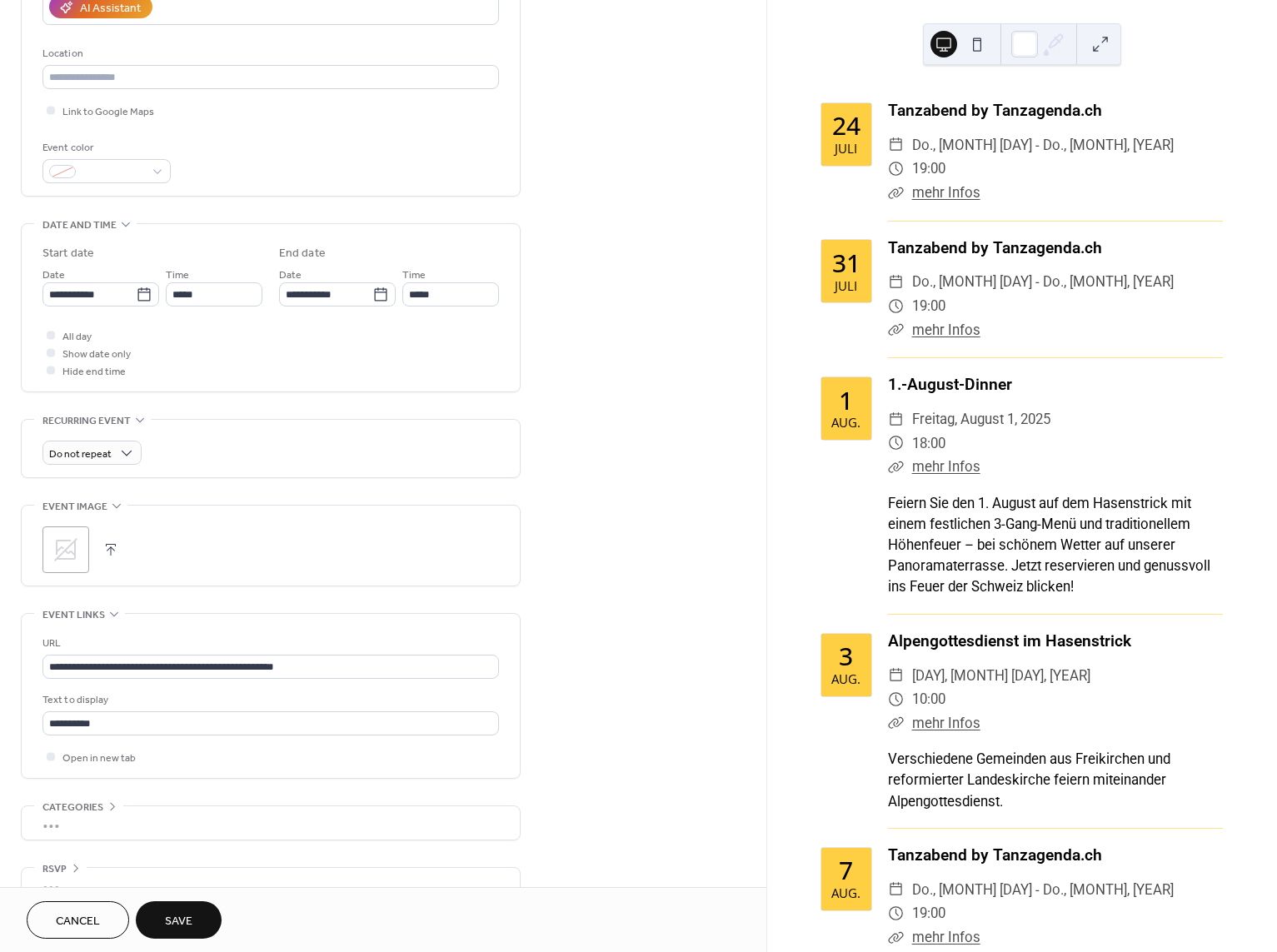 scroll, scrollTop: 346, scrollLeft: 0, axis: vertical 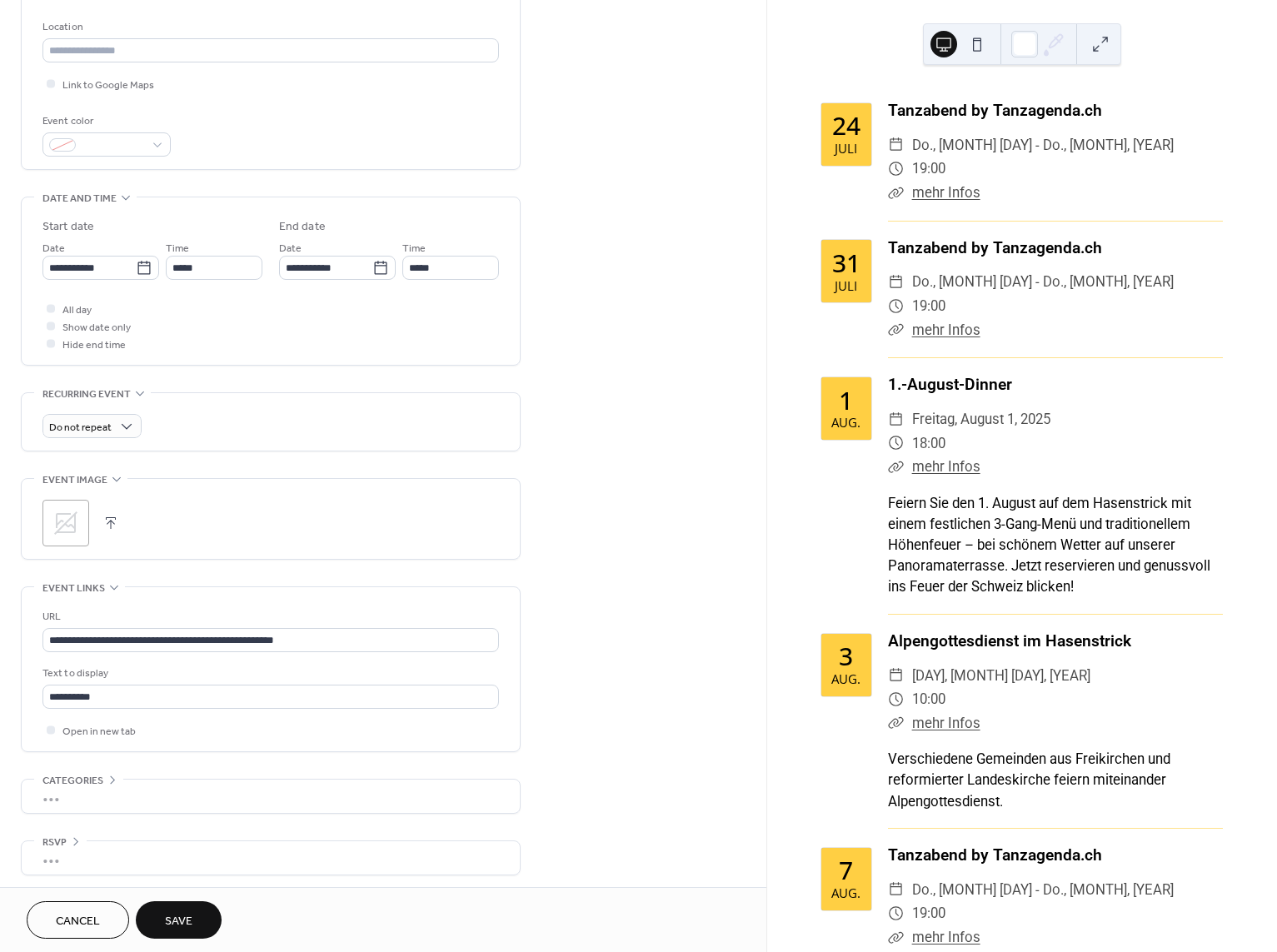 drag, startPoint x: 177, startPoint y: 922, endPoint x: 222, endPoint y: 901, distance: 49.65884 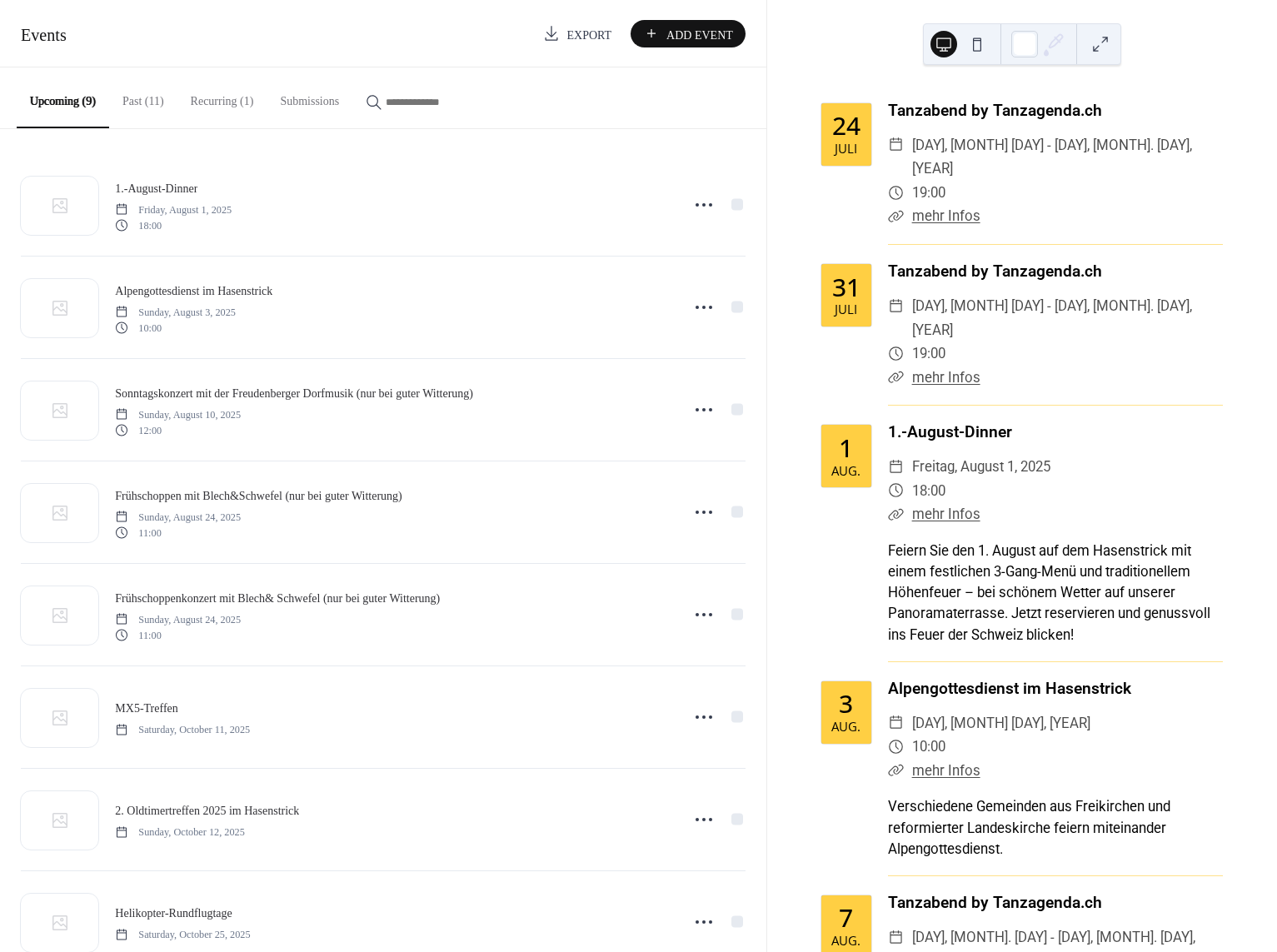 scroll, scrollTop: 0, scrollLeft: 0, axis: both 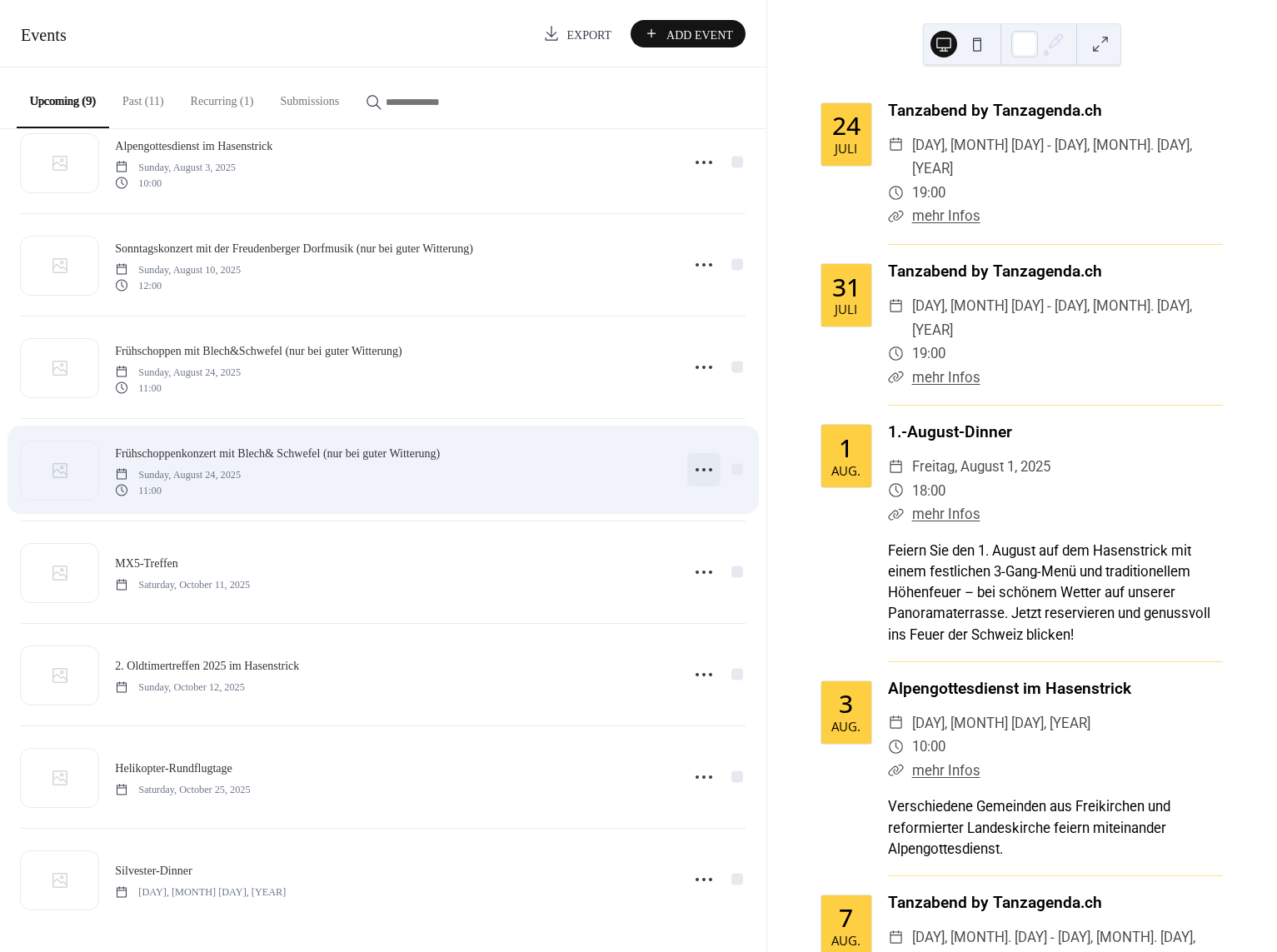 click 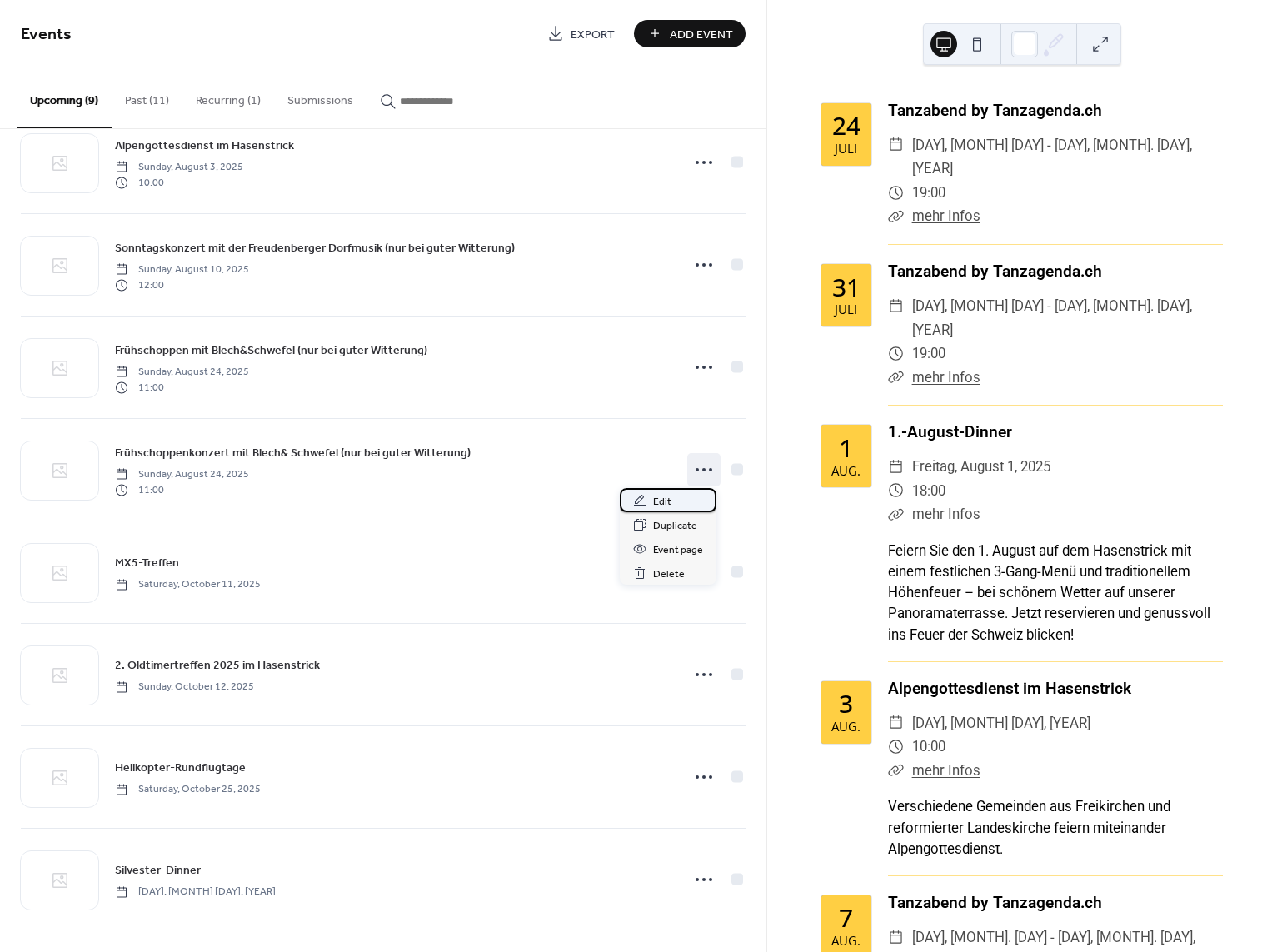 click on "Edit" at bounding box center [662, 501] 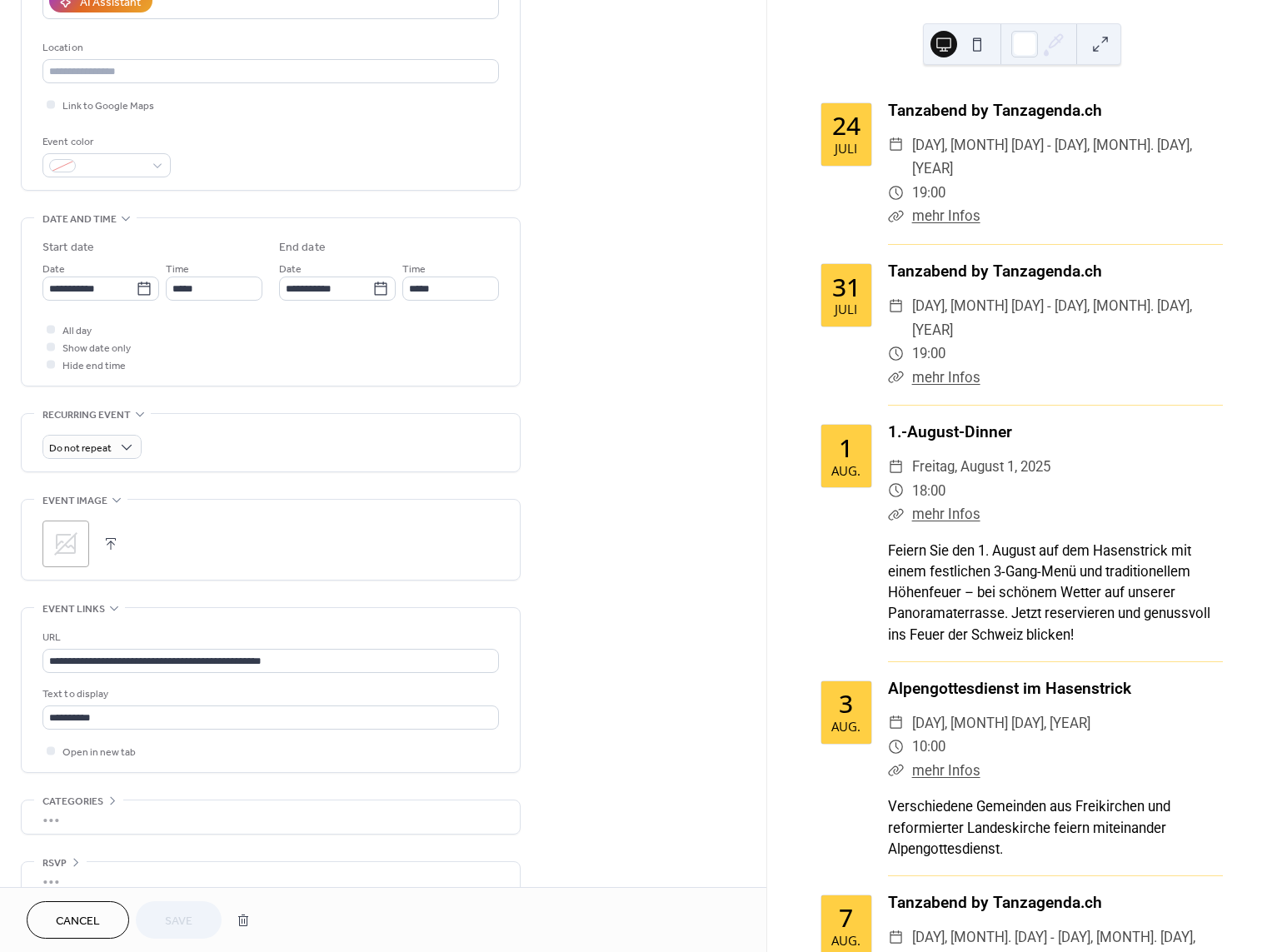 scroll, scrollTop: 333, scrollLeft: 0, axis: vertical 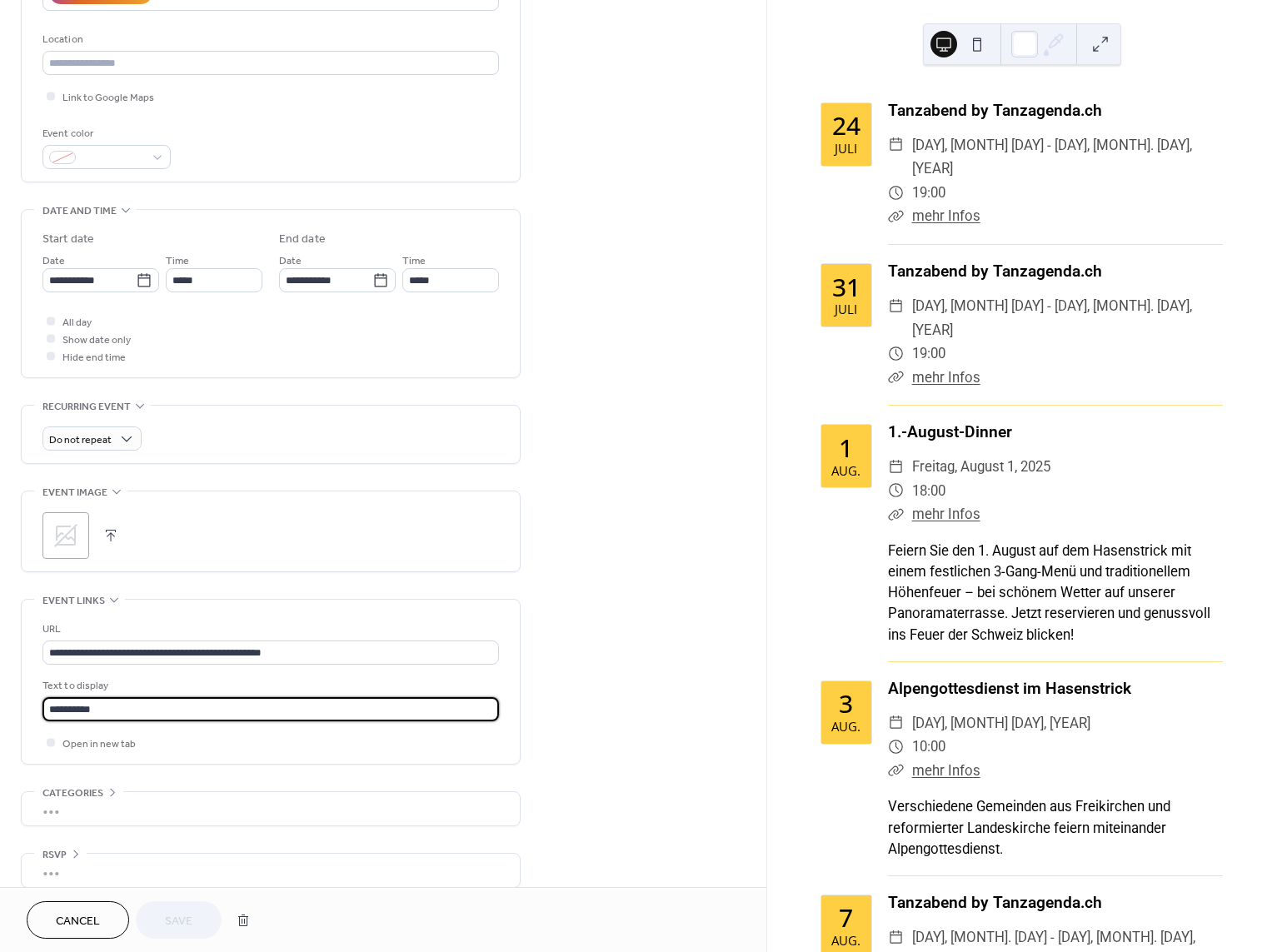 click on "**********" at bounding box center [271, 709] 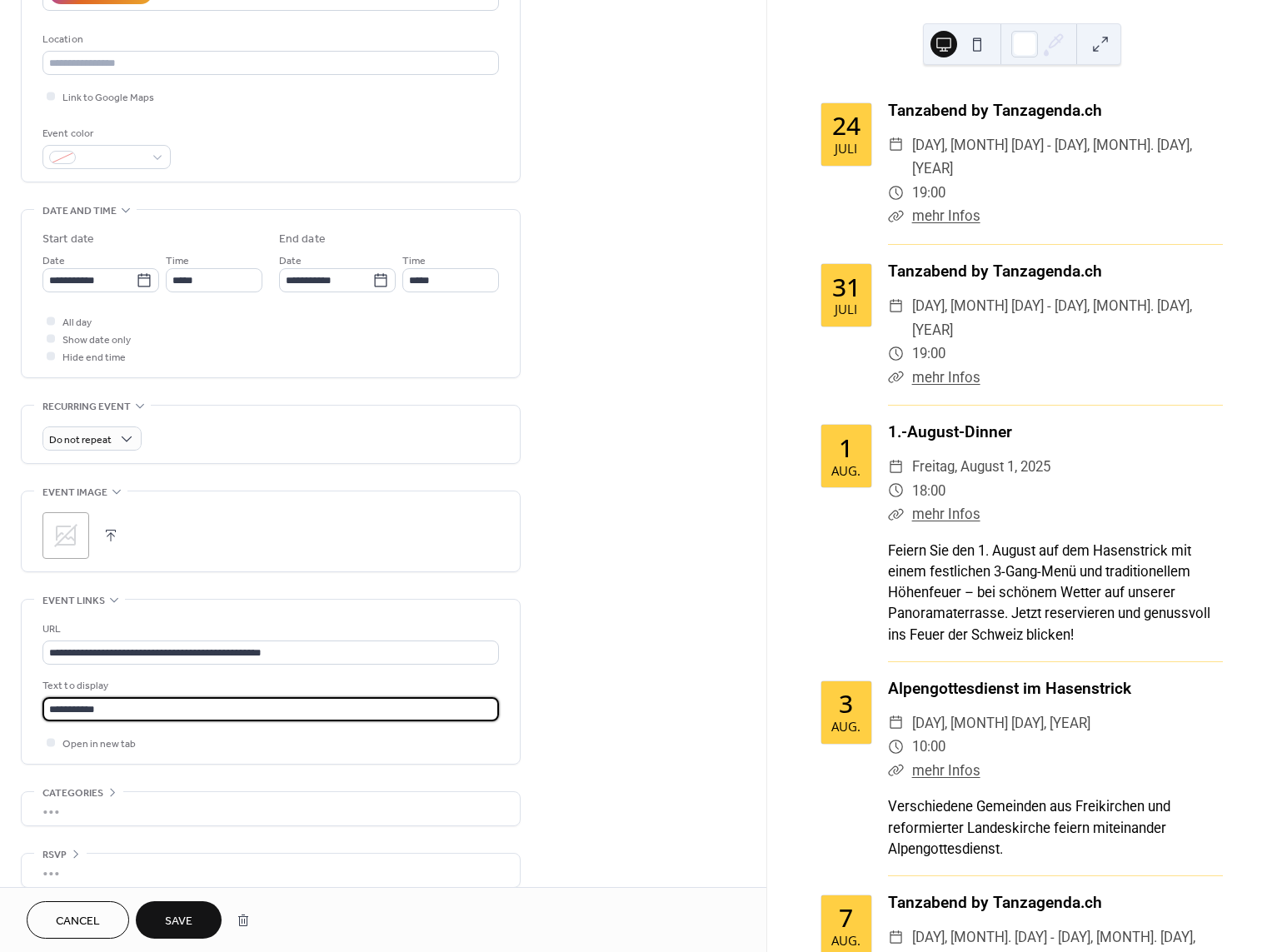 type on "**********" 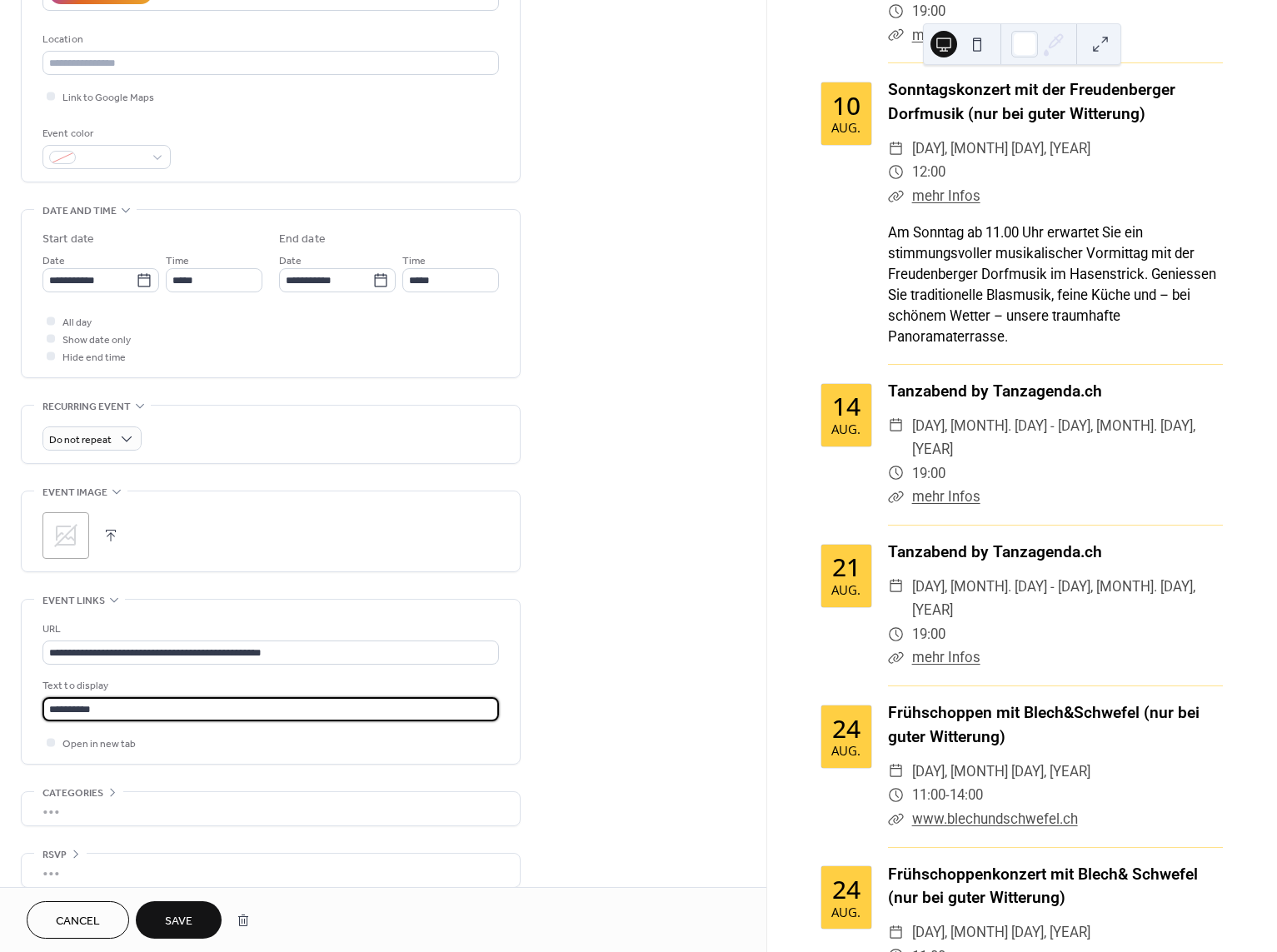 scroll, scrollTop: 999, scrollLeft: 0, axis: vertical 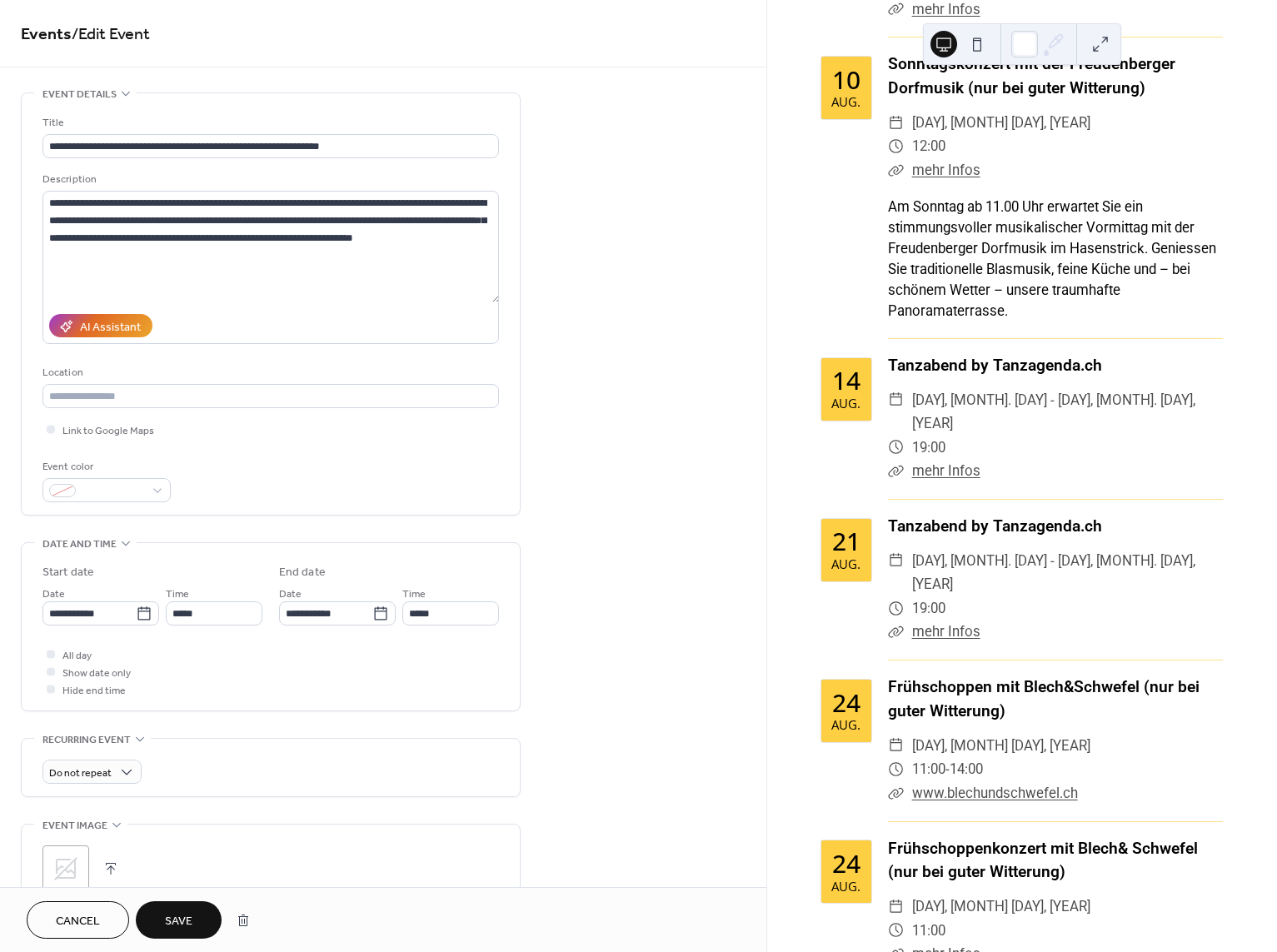 click on "Save" at bounding box center (178, 921) 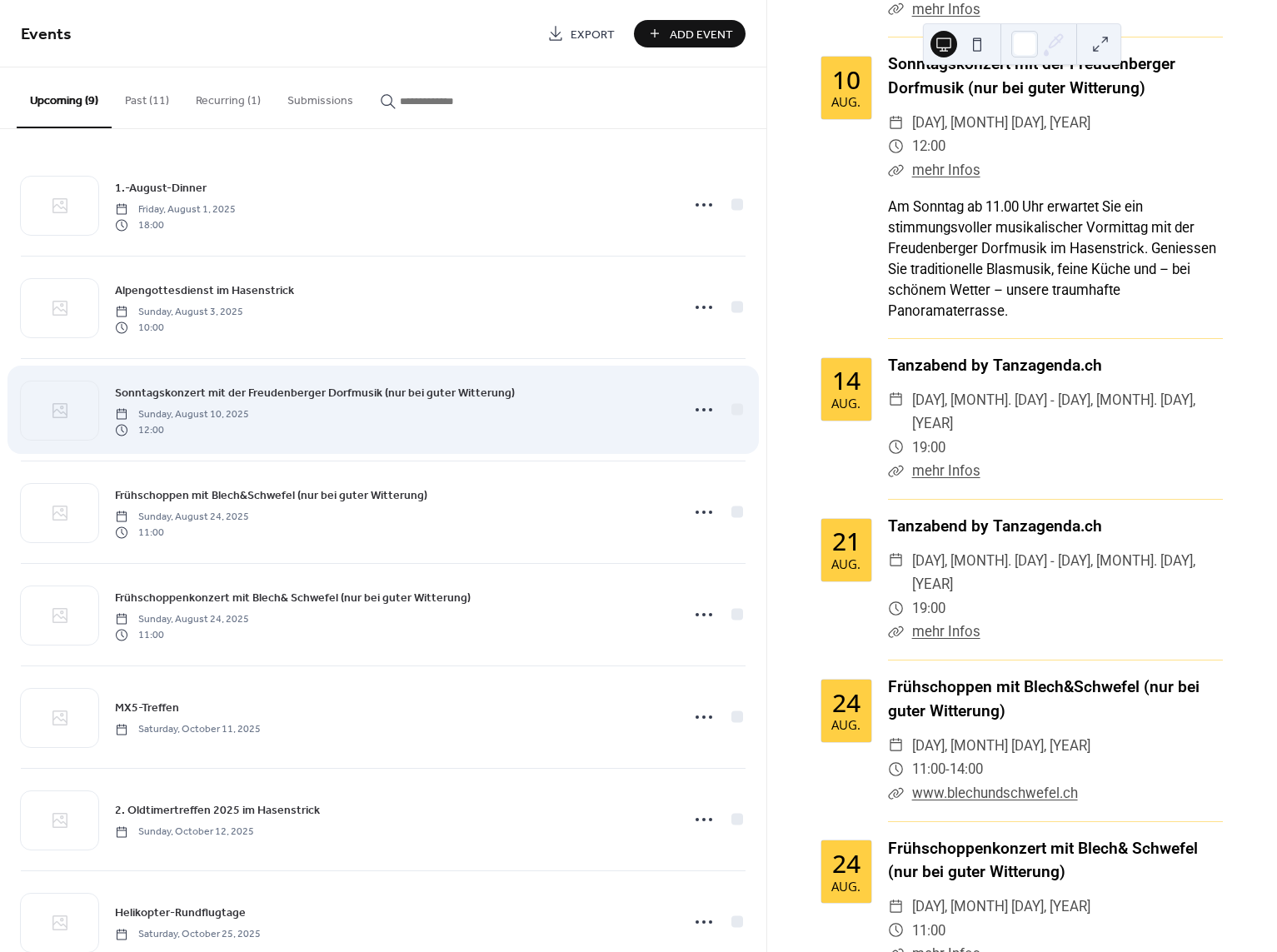 click on "[DAY]konzert mit der Freudenberger Dorfmusik (nur bei guter Witterung) [DAY], [MONTH] [DAY], [YEAR] [HOUR]" at bounding box center [392, 410] 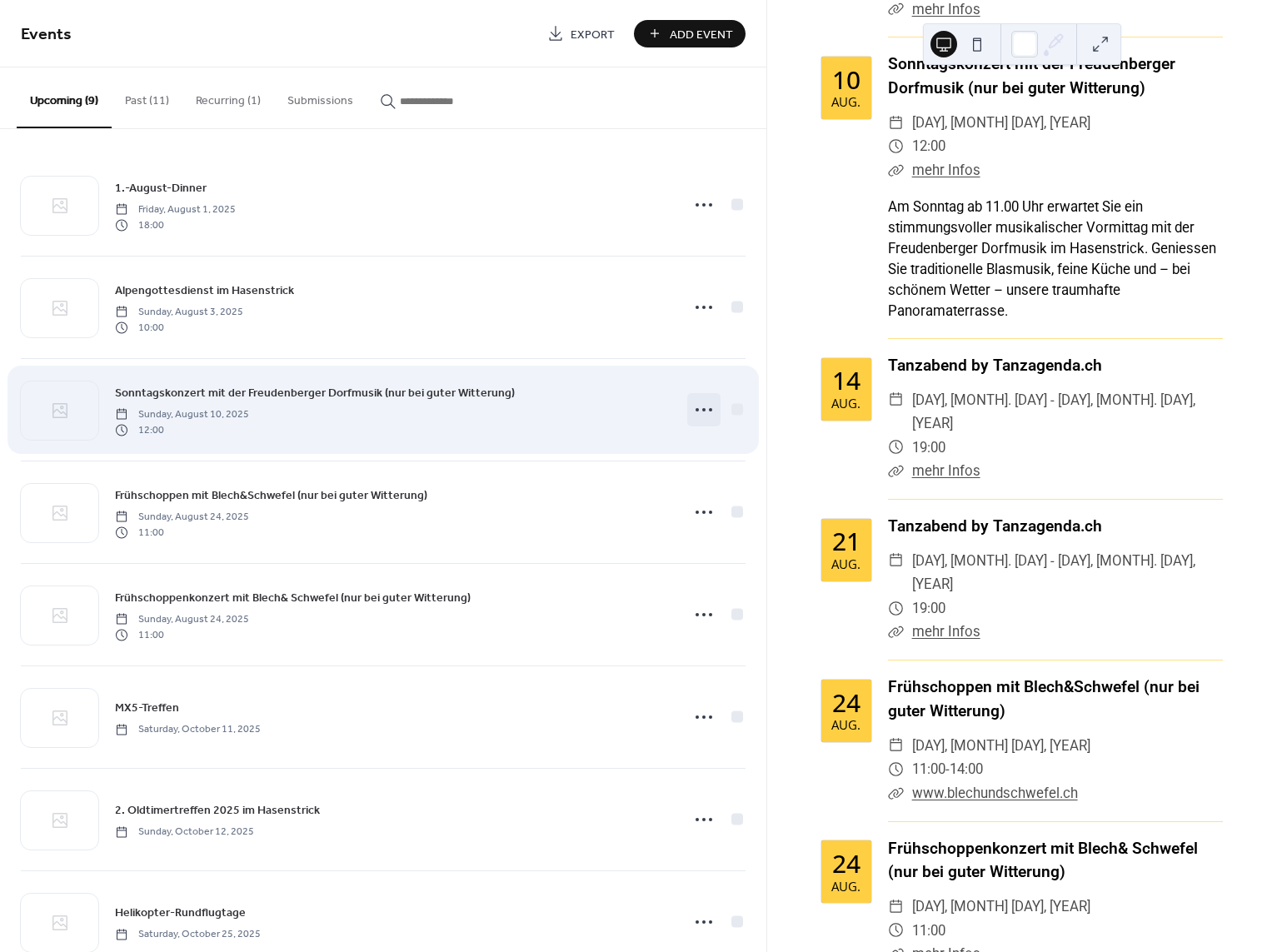 click 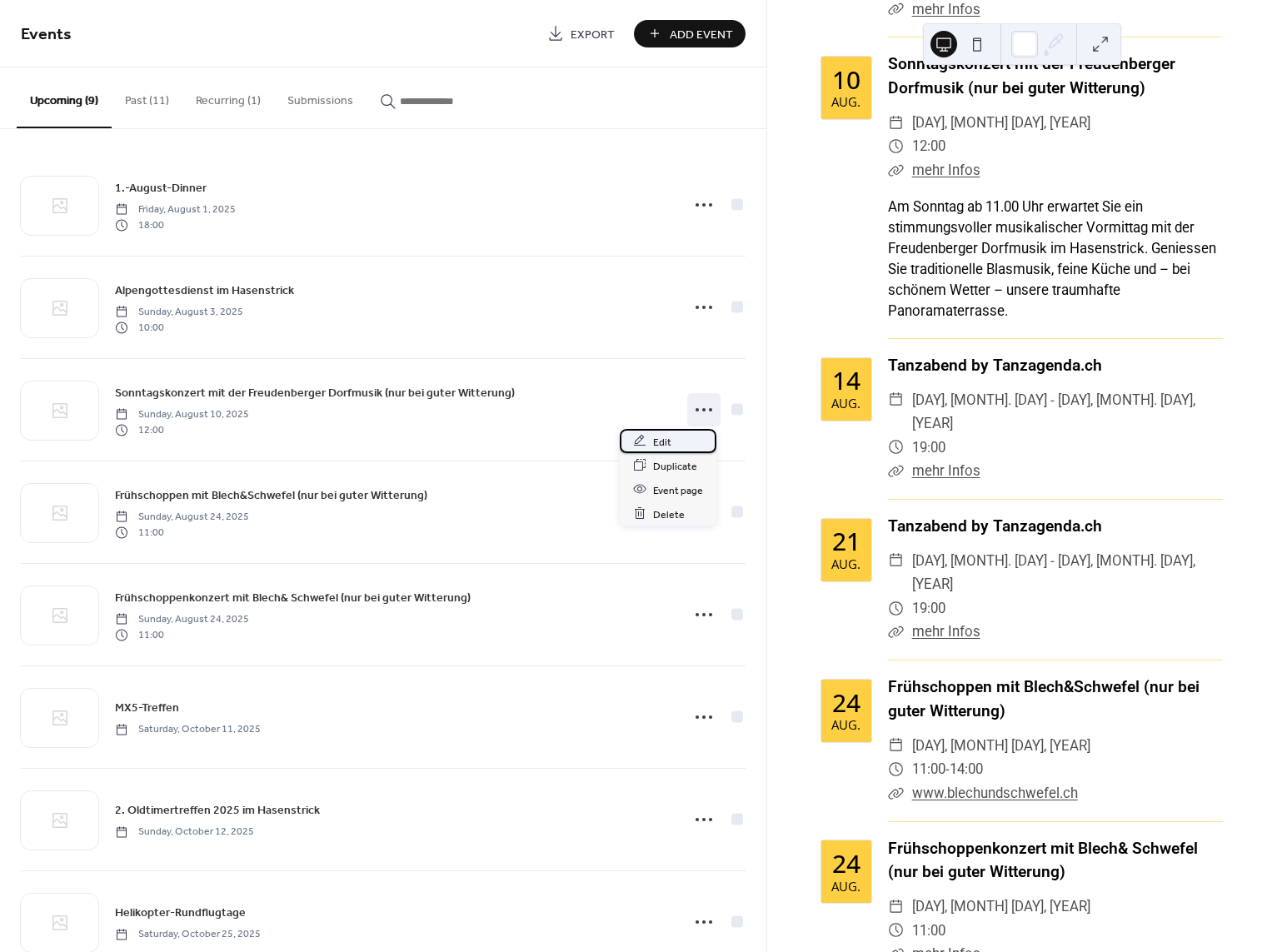 click on "Edit" at bounding box center [668, 441] 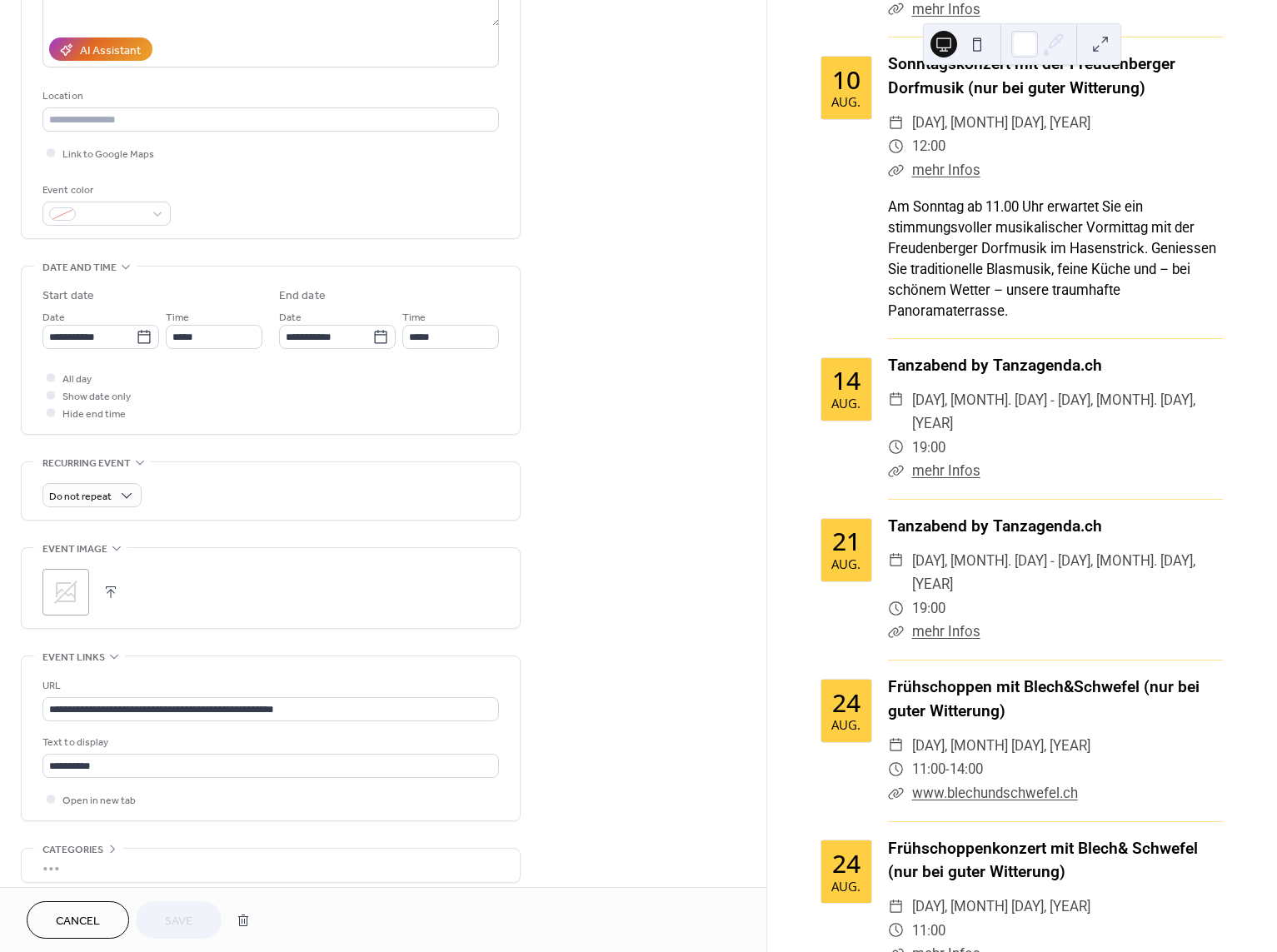 scroll, scrollTop: 346, scrollLeft: 0, axis: vertical 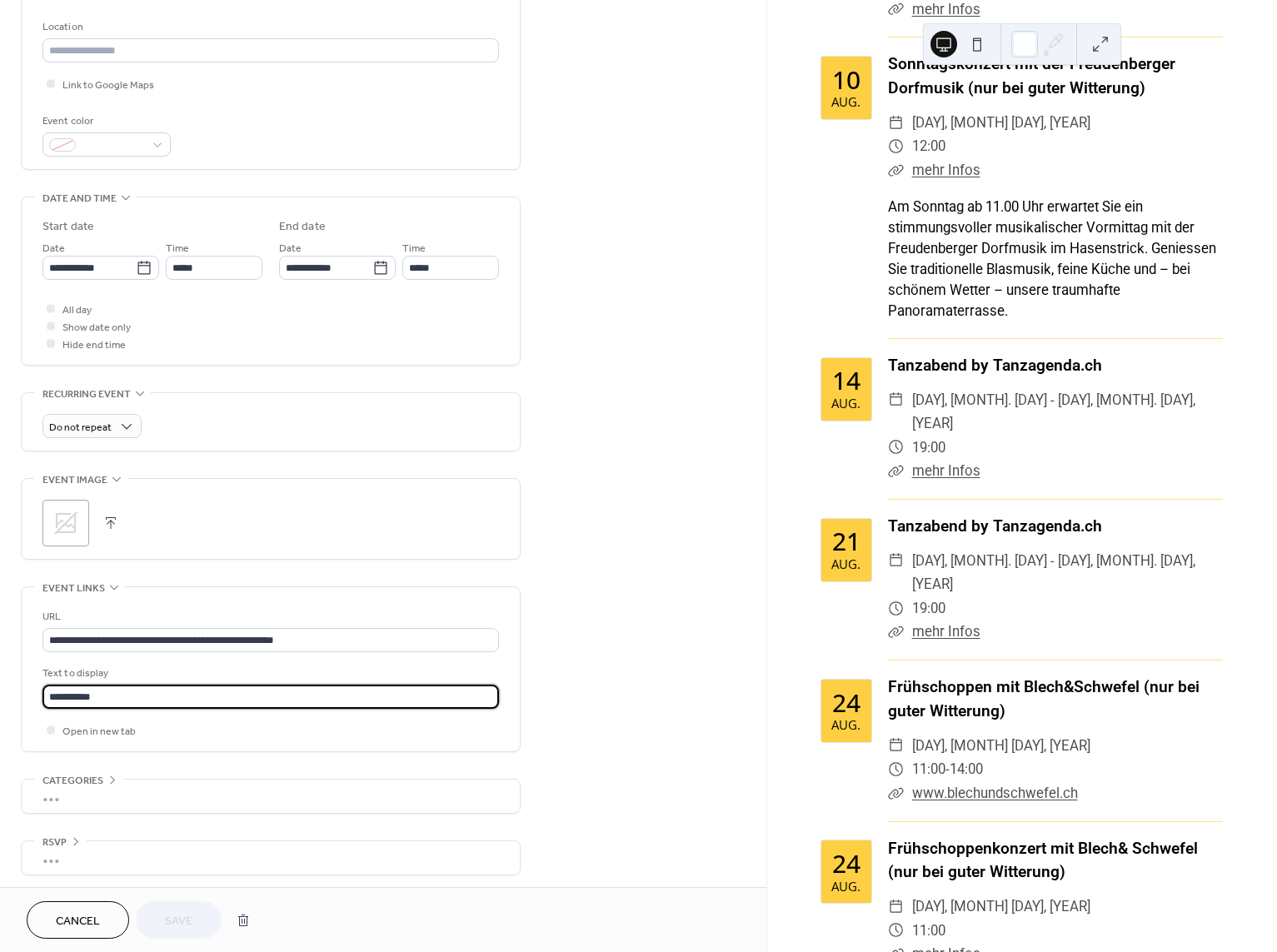 click on "**********" at bounding box center (271, 696) 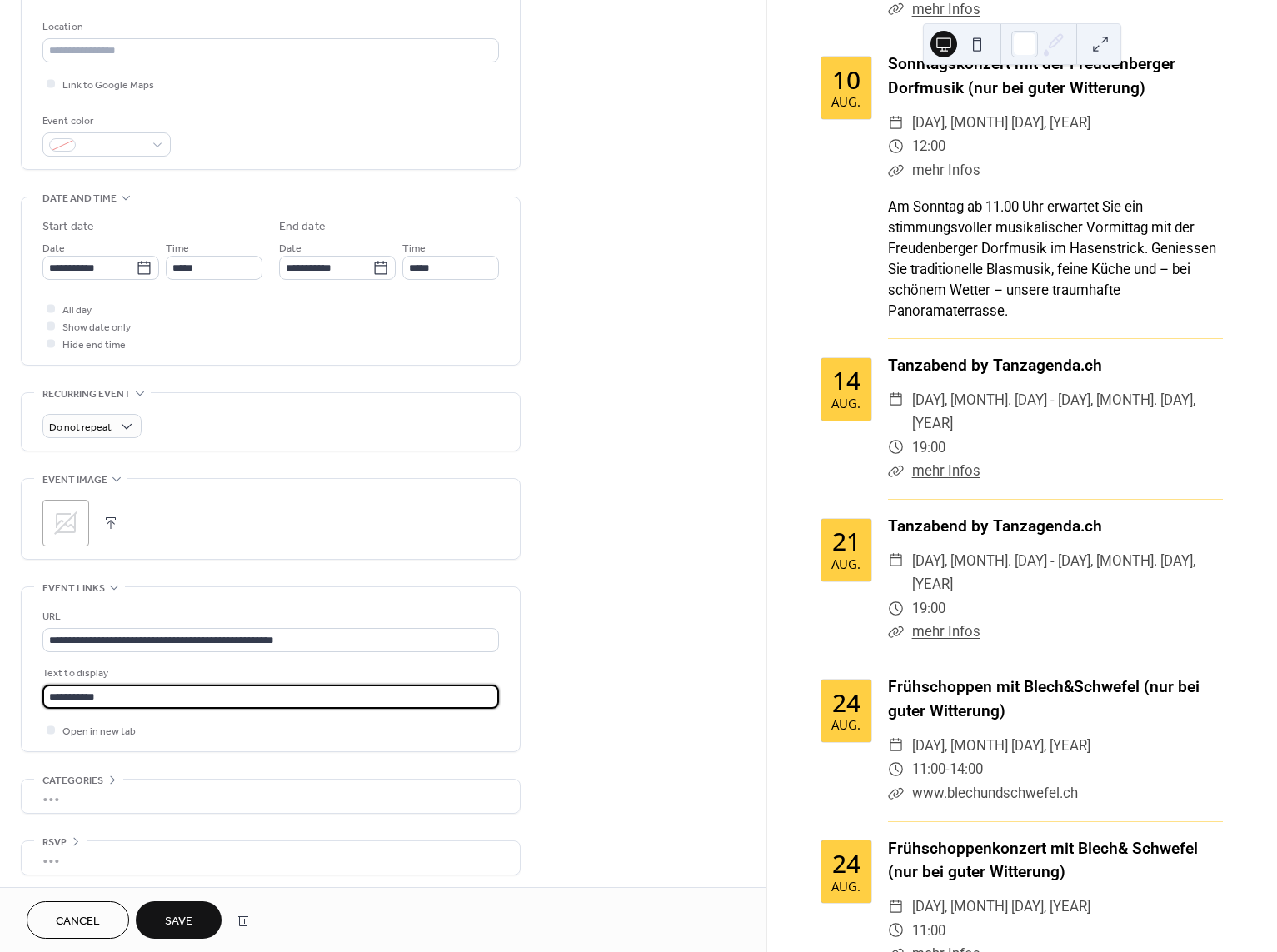 type on "**********" 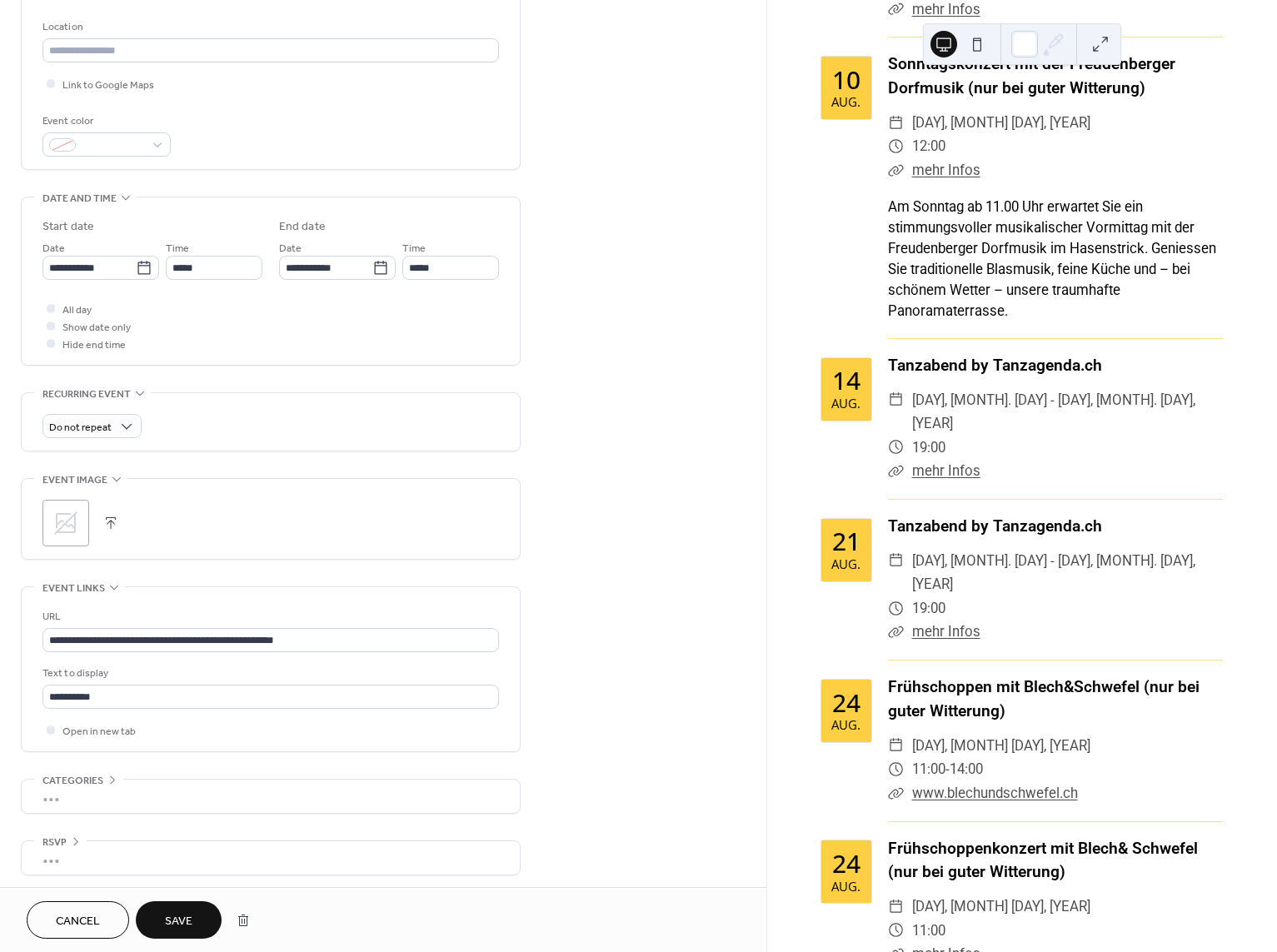 click on "Save" at bounding box center (178, 920) 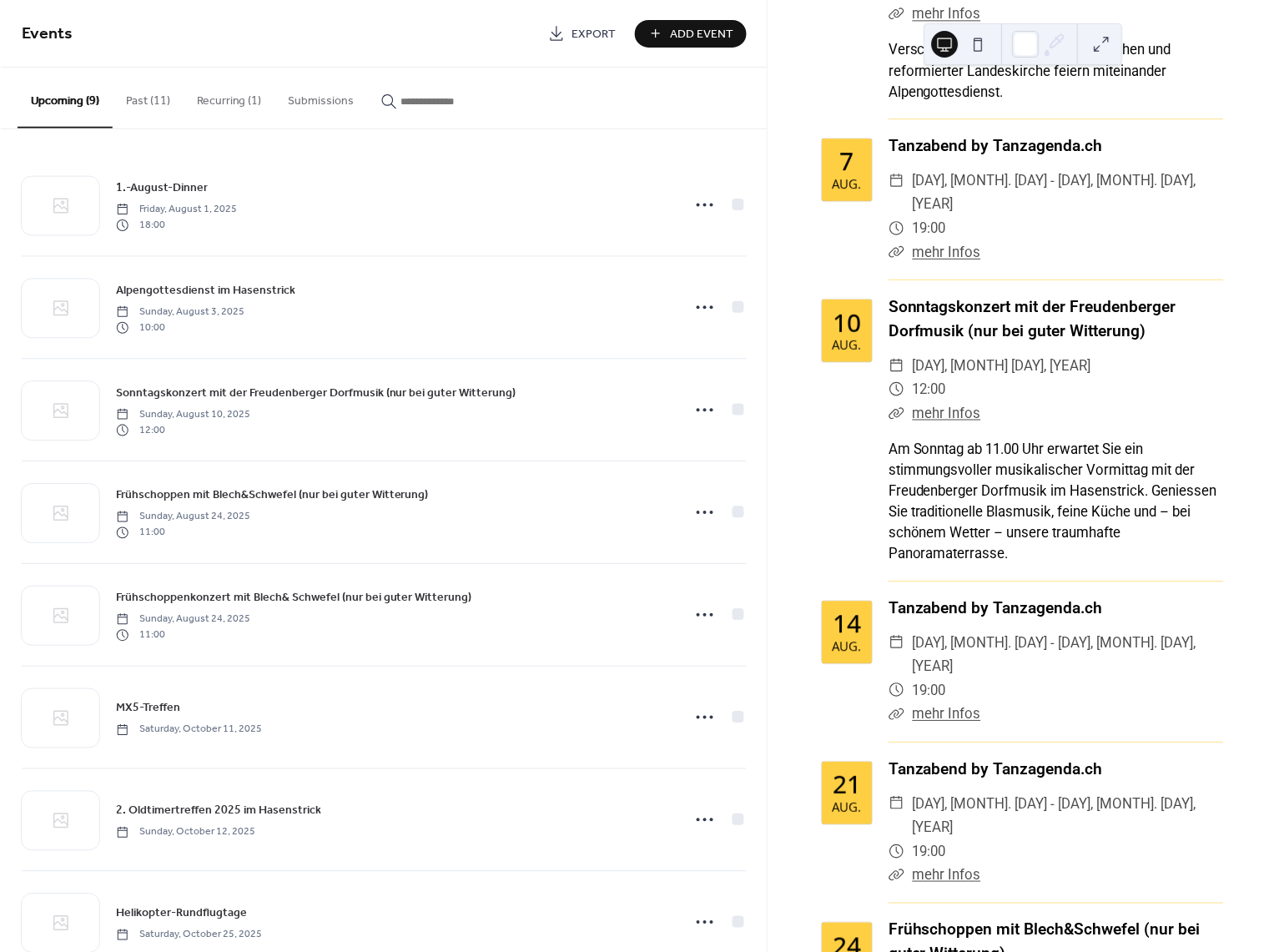 scroll, scrollTop: 751, scrollLeft: 0, axis: vertical 